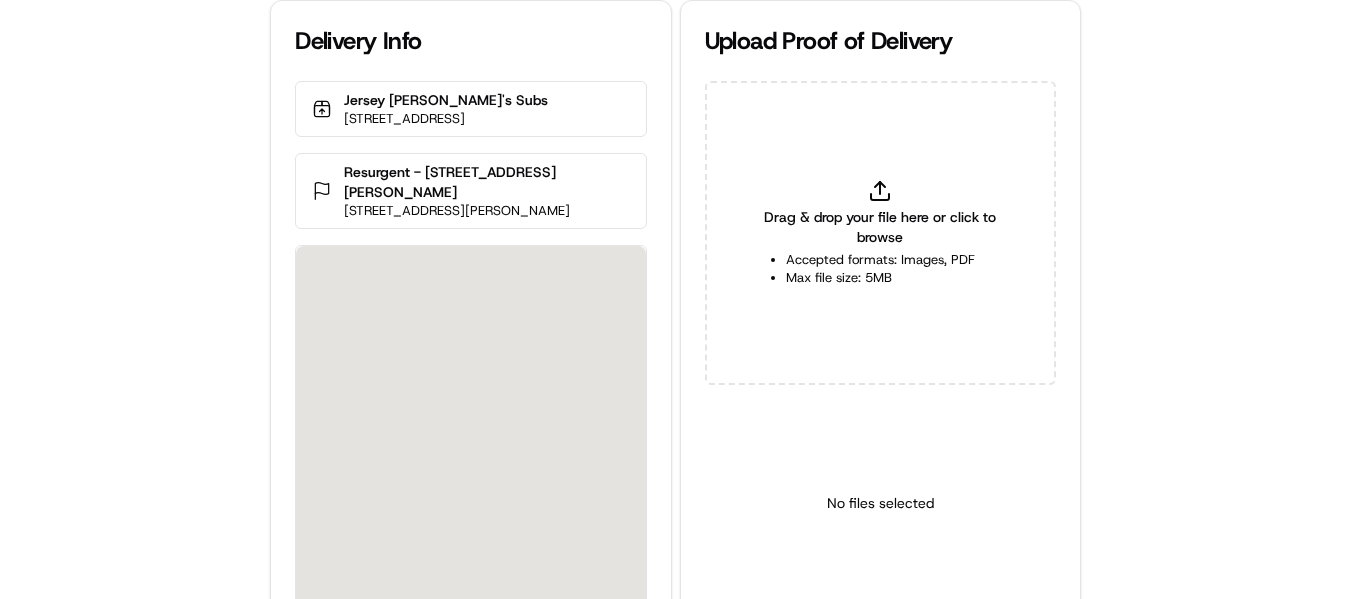 scroll, scrollTop: 0, scrollLeft: 0, axis: both 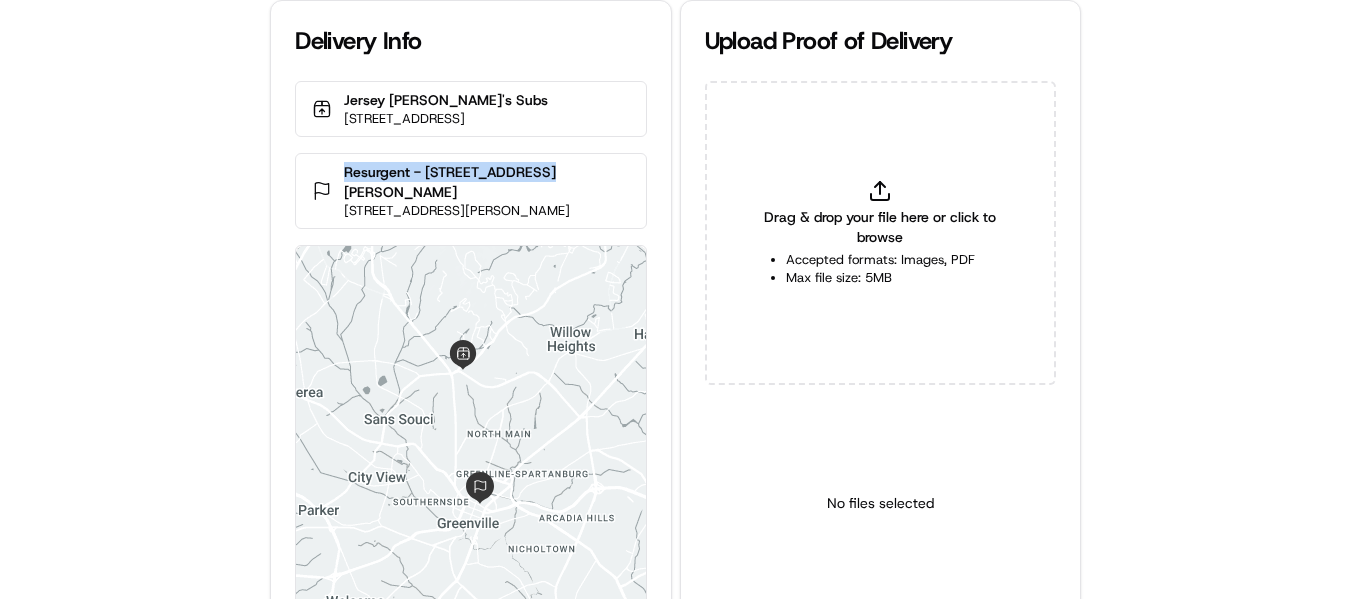 drag, startPoint x: 343, startPoint y: 188, endPoint x: 552, endPoint y: 191, distance: 209.02153 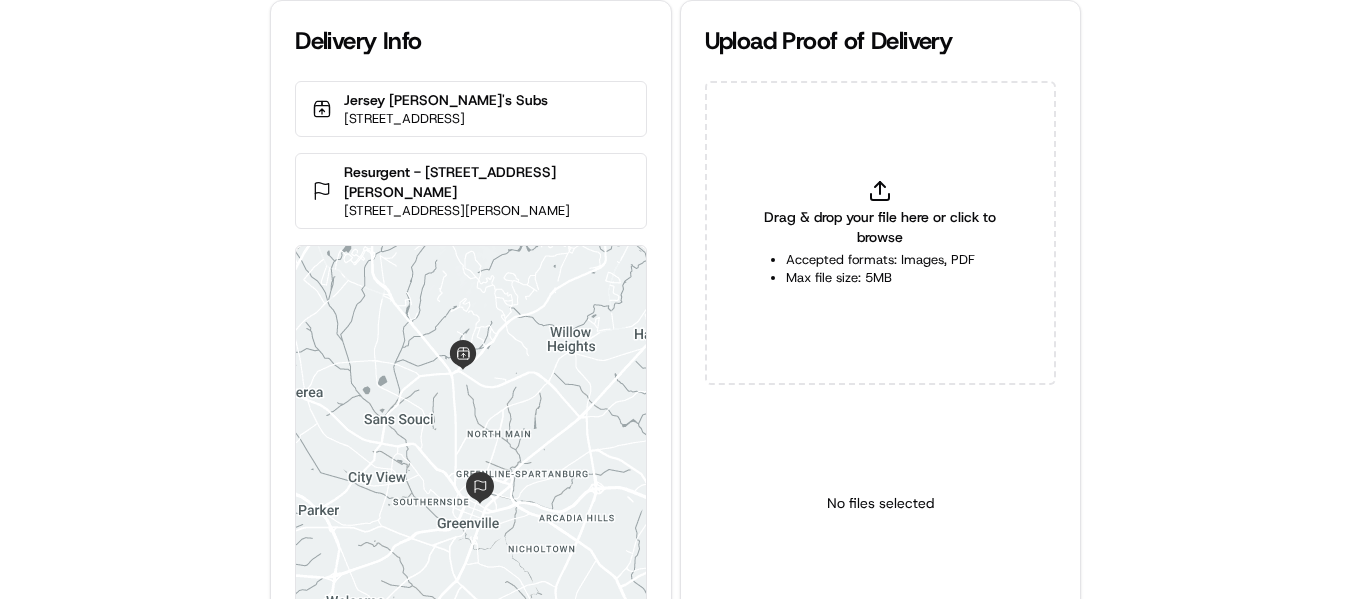 click 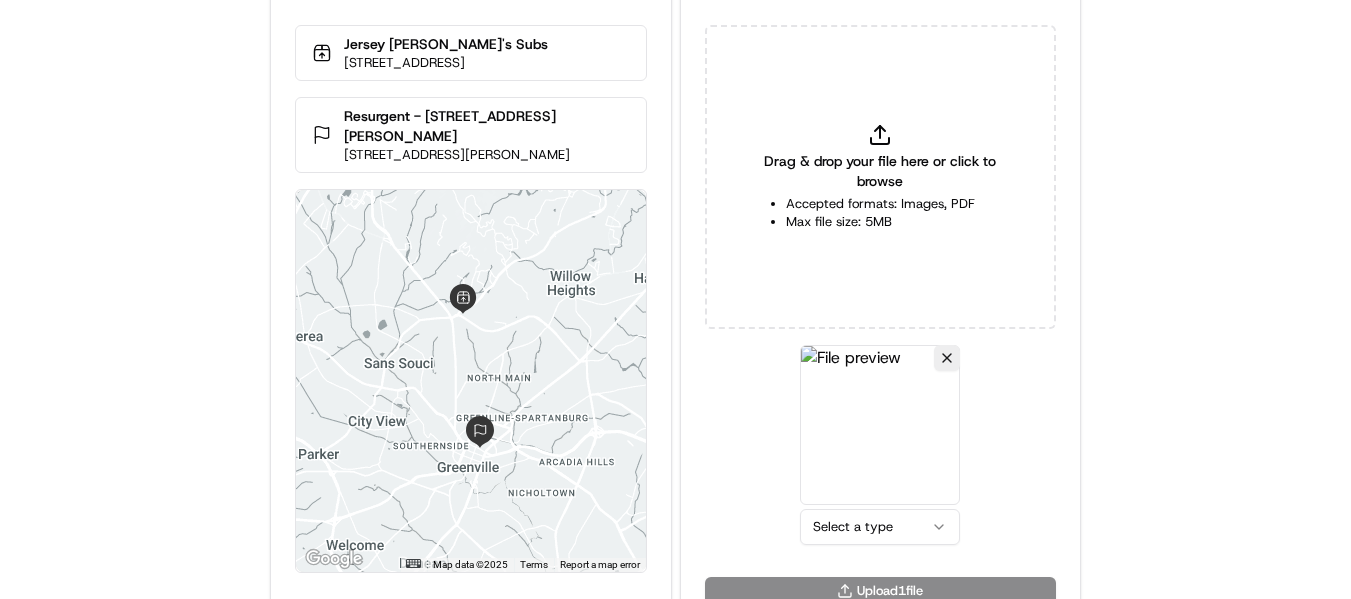 scroll, scrollTop: 87, scrollLeft: 0, axis: vertical 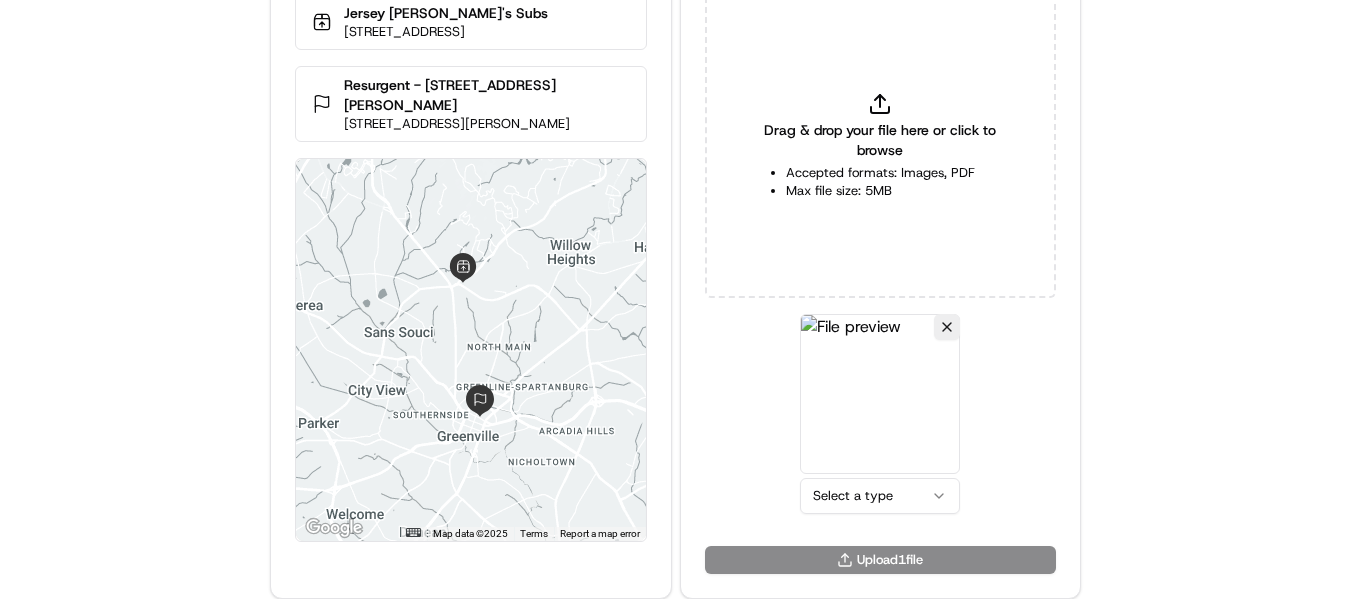click on "Delivery Info Jersey Mike's Subs 3280 N Pleasantburg Dr d, Greenville, SC 29609, USA Resurgent - 55 Beattie Place   55 Beattie Pl 4th floor, Greenville, SC 29601, USA ← Move left → Move right ↑ Move up ↓ Move down + Zoom in - Zoom out Home Jump left by 75% End Jump right by 75% Page Up Jump up by 75% Page Down Jump down by 75% Map Data Map data ©2025 Map data ©2025 2 km  Click to toggle between metric and imperial units Terms Report a map error Upload Proof of Delivery Drag & drop your file here or click to browse Accepted formats: Images, PDF Max file size: 5MB Select a type   Upload  1  file" at bounding box center [675, 212] 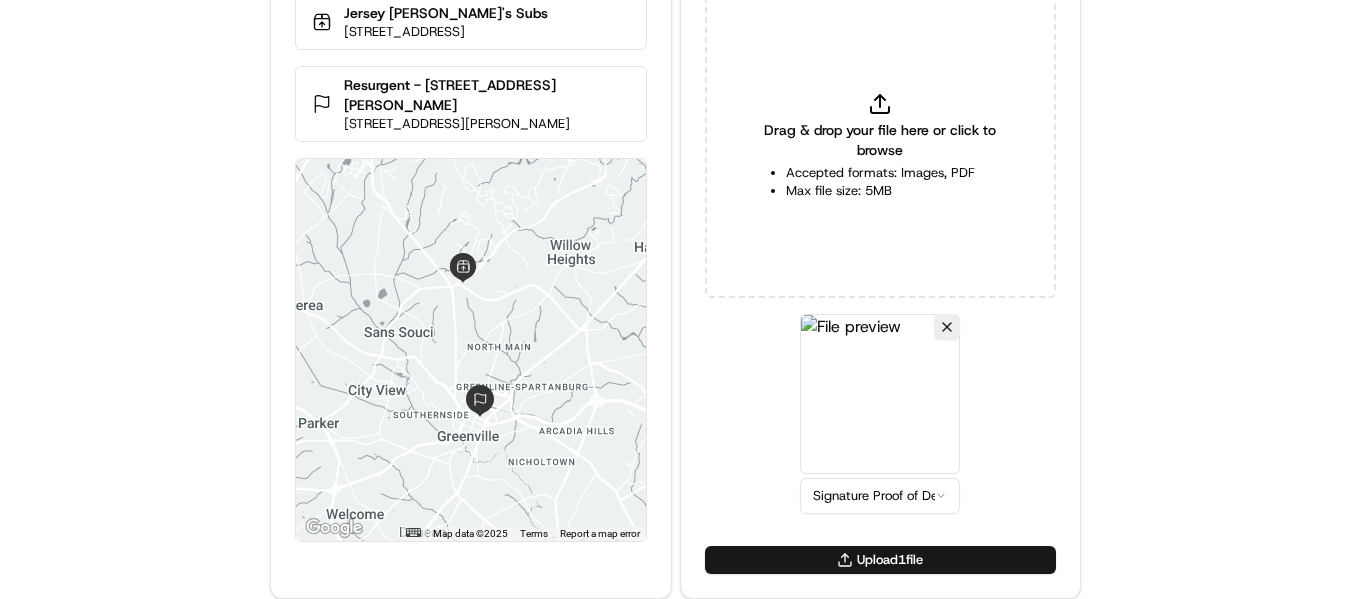 click on "Delivery Info Jersey Mike's Subs 3280 N Pleasantburg Dr d, Greenville, SC 29609, USA Resurgent - 55 Beattie Place   55 Beattie Pl 4th floor, Greenville, SC 29601, USA ← Move left → Move right ↑ Move up ↓ Move down + Zoom in - Zoom out Home Jump left by 75% End Jump right by 75% Page Up Jump up by 75% Page Down Jump down by 75% Map Data Map data ©2025 Map data ©2025 2 km  Click to toggle between metric and imperial units Terms Report a map error Upload Proof of Delivery Drag & drop your file here or click to browse Accepted formats: Images, PDF Max file size: 5MB Signature Proof of Delivery   Upload  1  file" at bounding box center [675, 212] 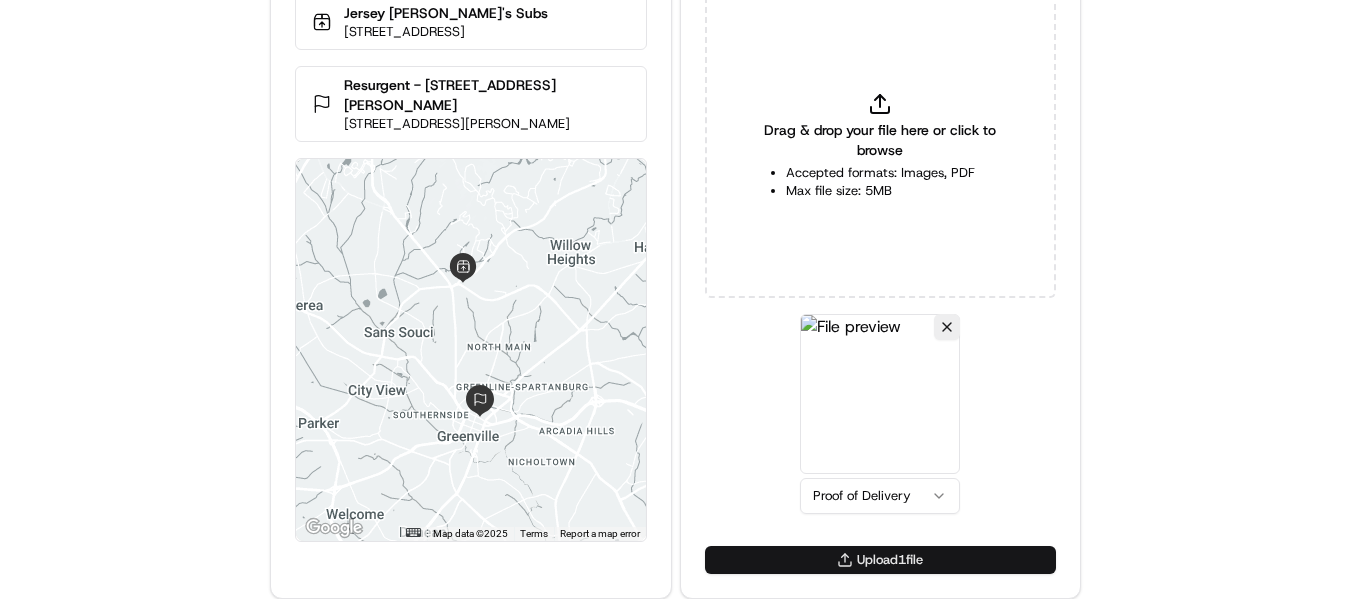 click on "Upload  1  file" at bounding box center (880, 560) 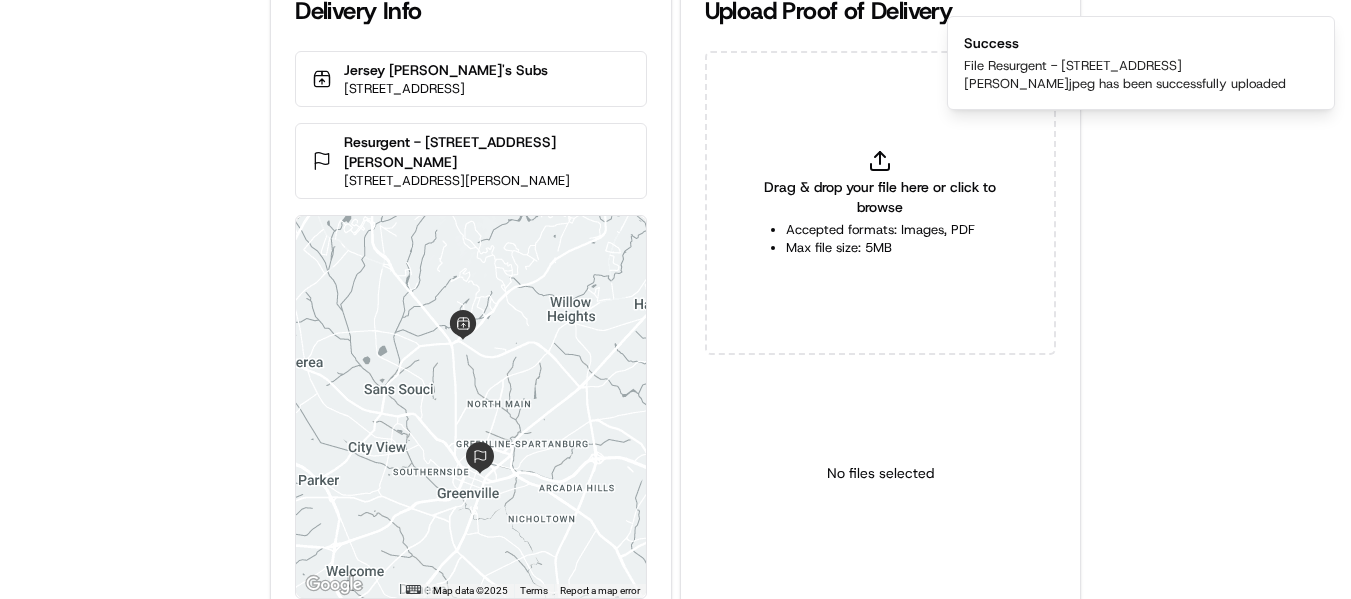 scroll, scrollTop: 0, scrollLeft: 0, axis: both 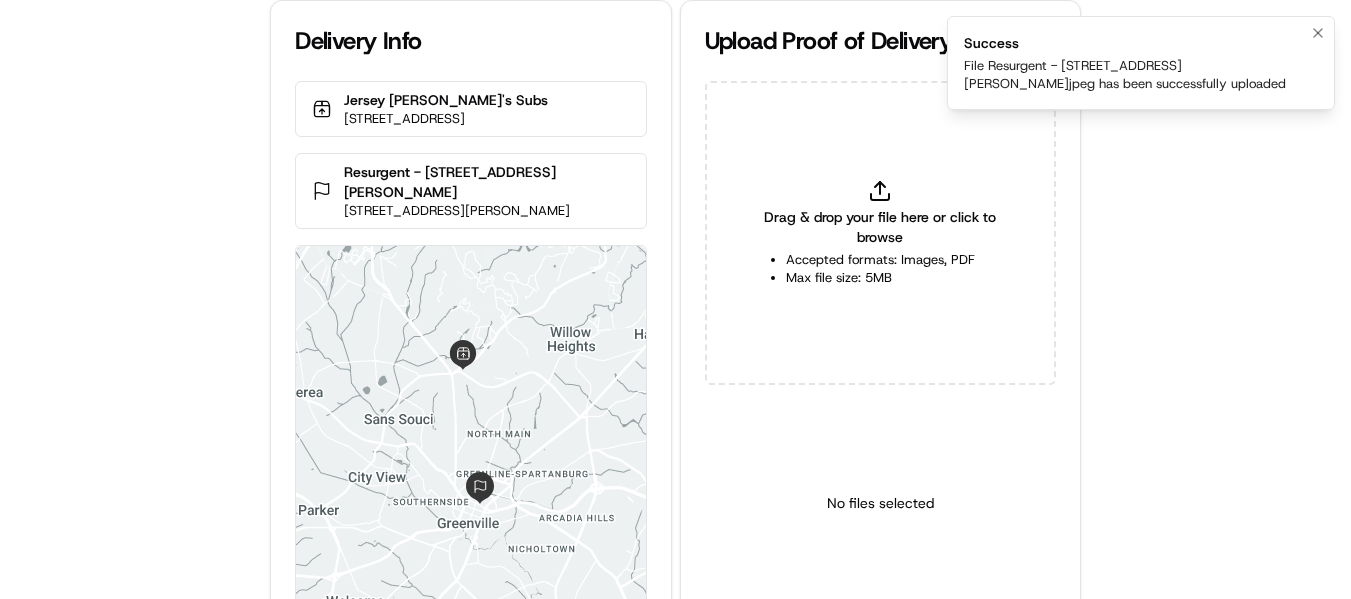 click on "Success File Resurgent - 55 Beattie Place.jpeg has been successfully uploaded" at bounding box center (1137, 63) 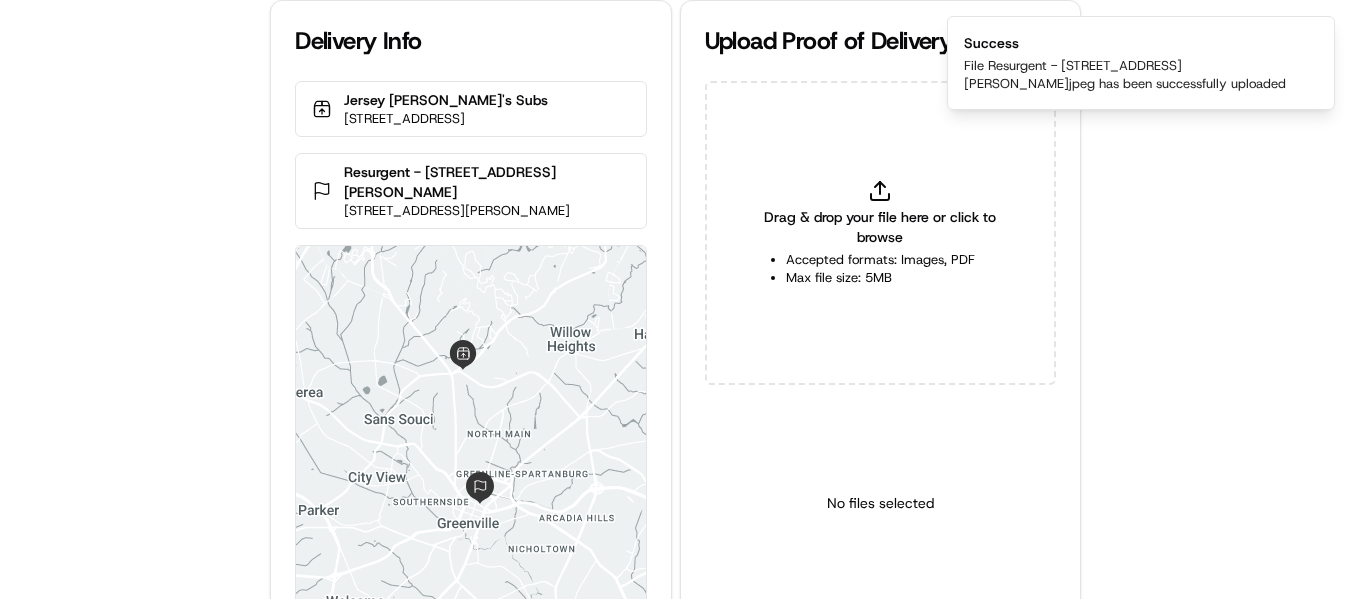 scroll, scrollTop: 87, scrollLeft: 0, axis: vertical 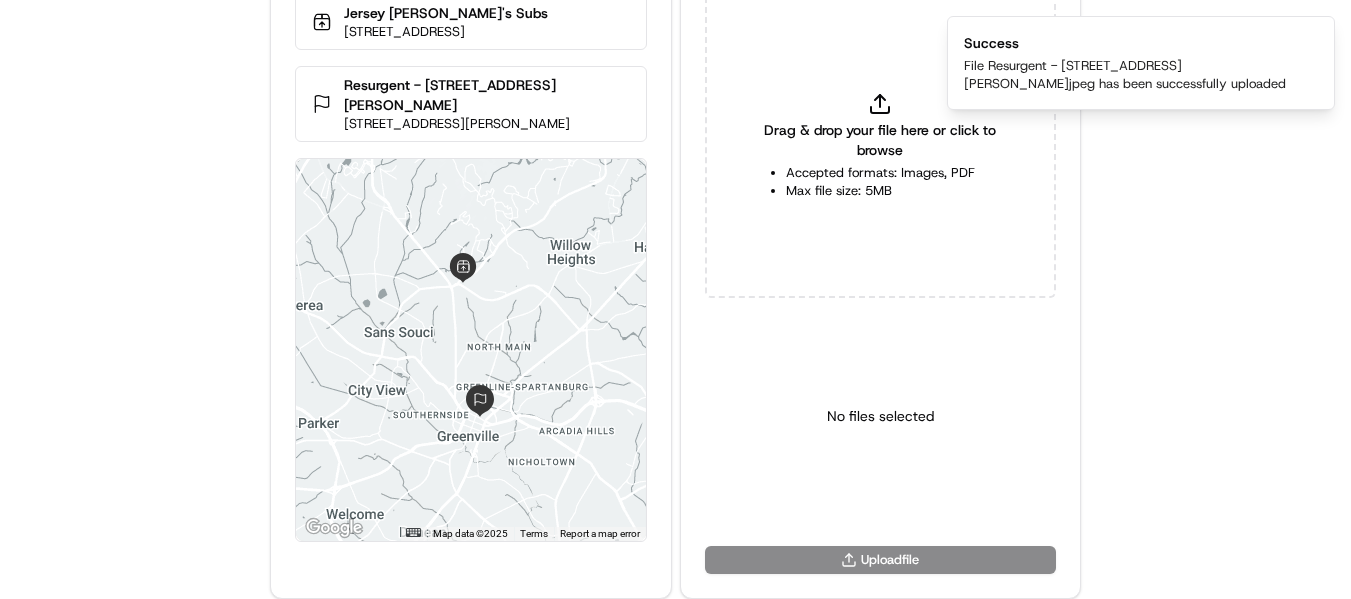 type 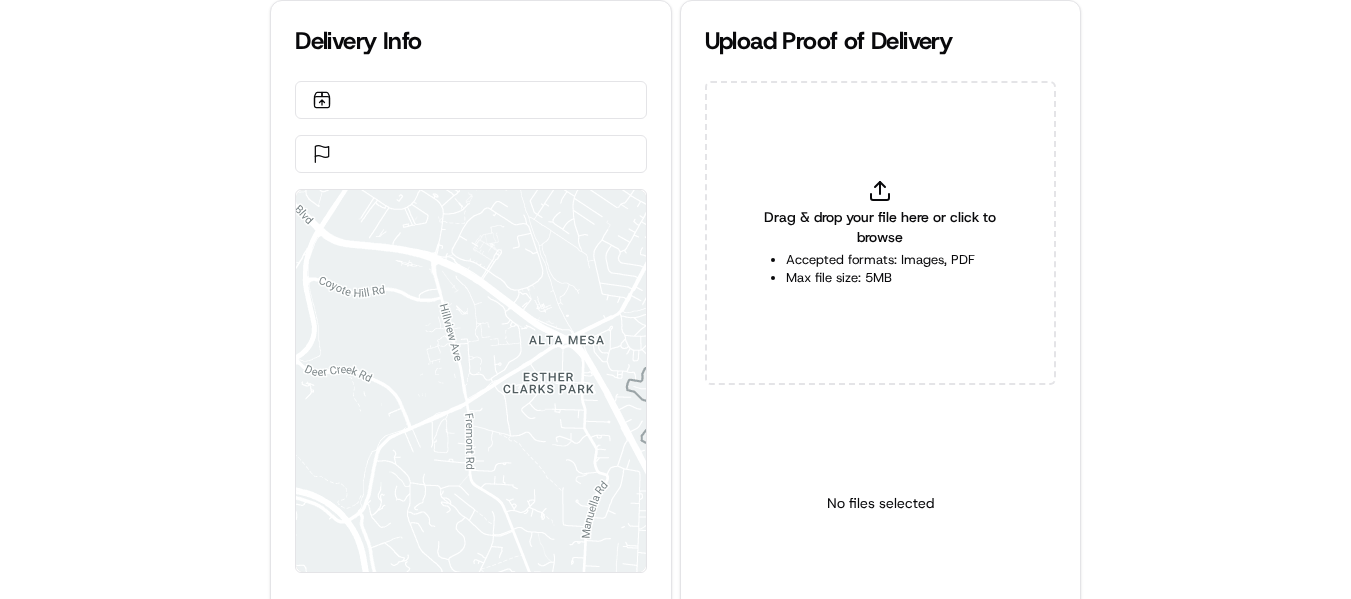 scroll, scrollTop: 0, scrollLeft: 0, axis: both 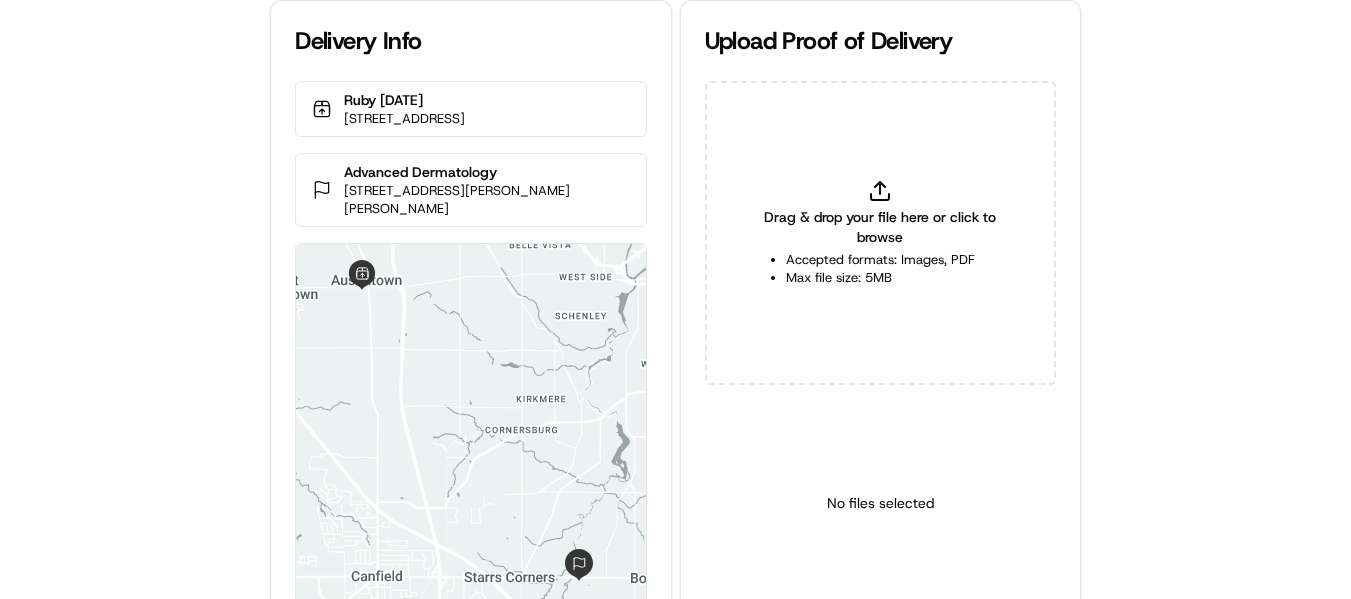 click 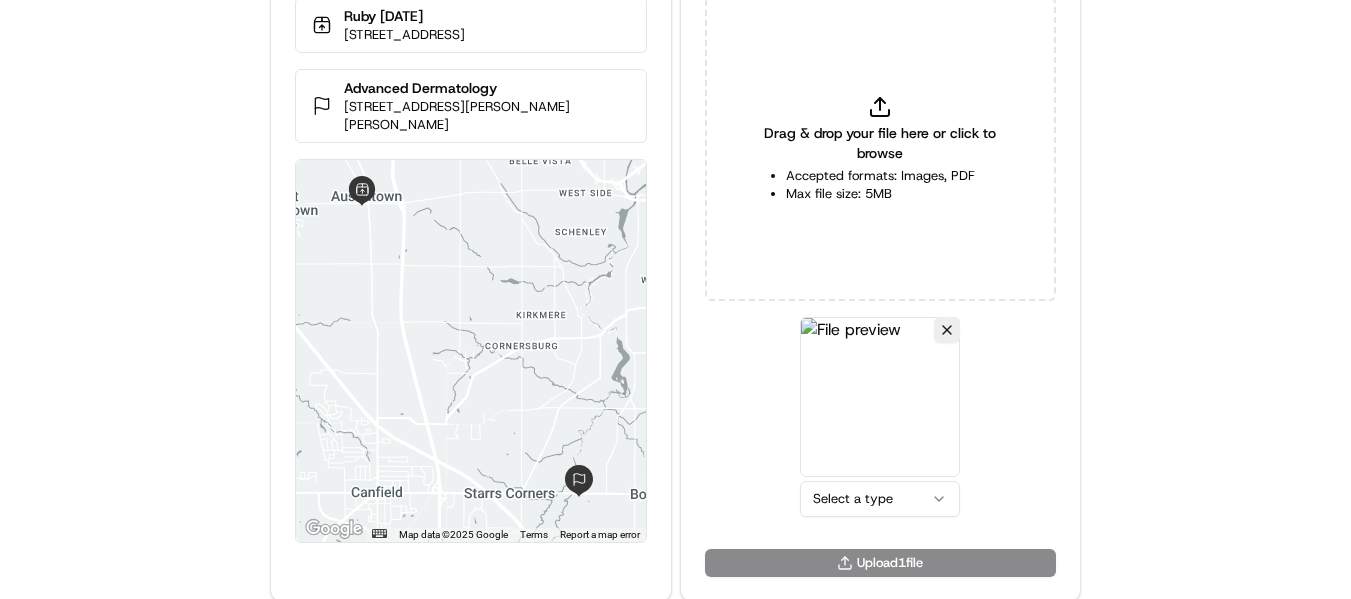 scroll, scrollTop: 87, scrollLeft: 0, axis: vertical 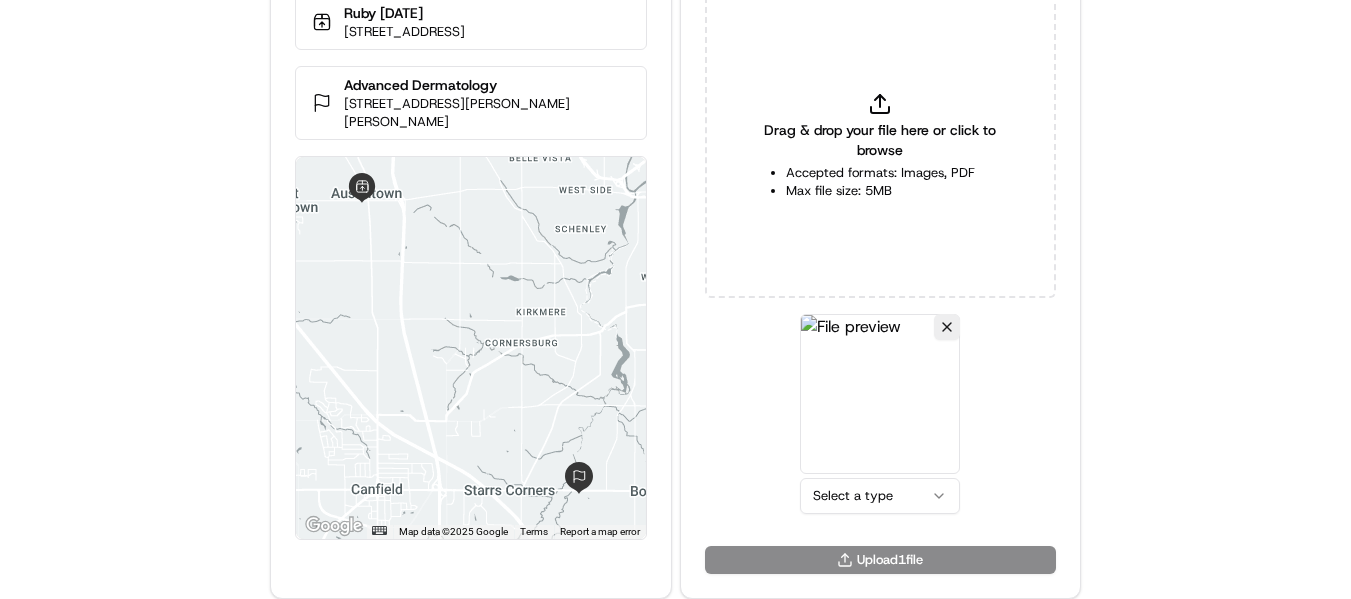 click on "Delivery Info Ruby Tuesday 5555 Mahoning Ave, Austintown, OH 44515, USA Advanced Dermatology   1039 Boardman-Canfield Rd, Boardman, OH 44512, USA ← Move left → Move right ↑ Move up ↓ Move down + Zoom in - Zoom out Home Jump left by 75% End Jump right by 75% Page Up Jump up by 75% Page Down Jump down by 75% Map Data Map data ©2025 Google Map data ©2025 Google 2 km  Click to toggle between metric and imperial units Terms Report a map error Upload Proof of Delivery Drag & drop your file here or click to browse Accepted formats: Images, PDF Max file size: 5MB Select a type   Upload  1  file" at bounding box center (675, 212) 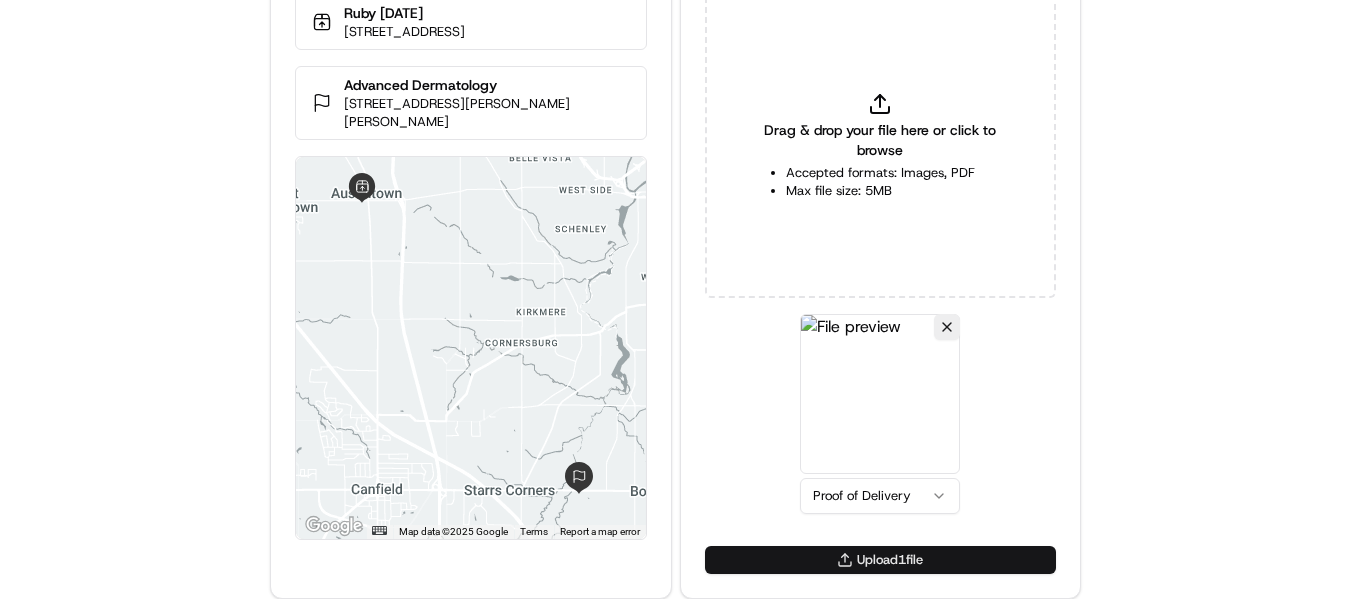 click on "Upload  1  file" at bounding box center [880, 560] 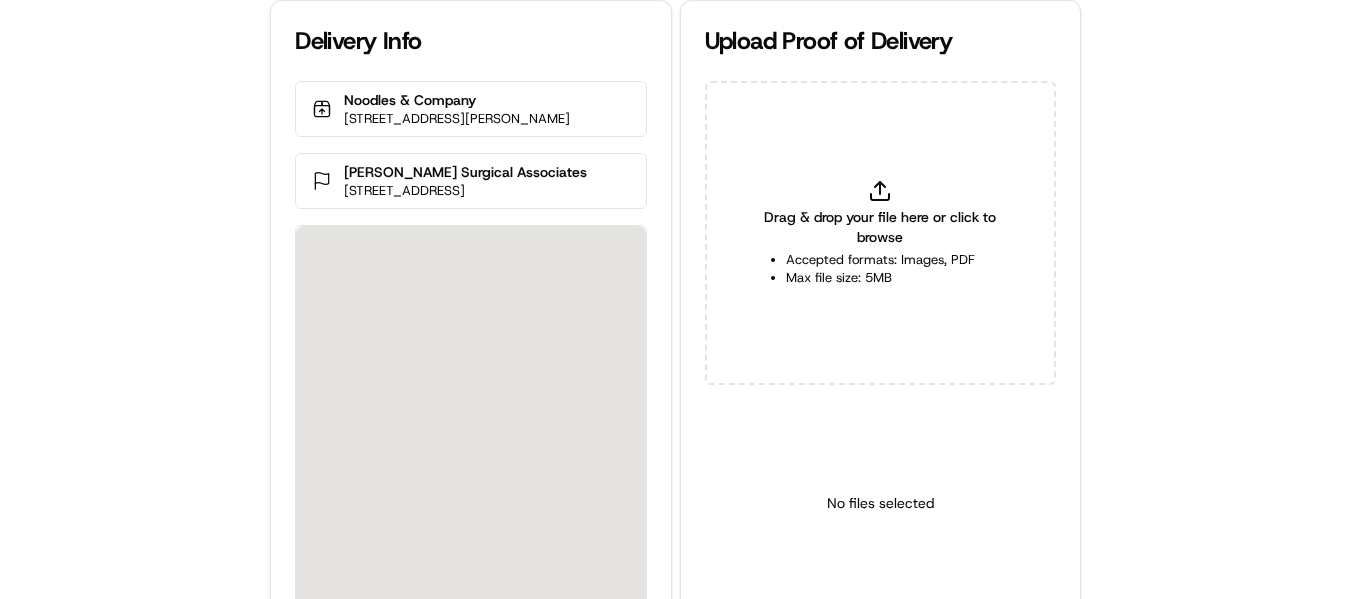 scroll, scrollTop: 0, scrollLeft: 0, axis: both 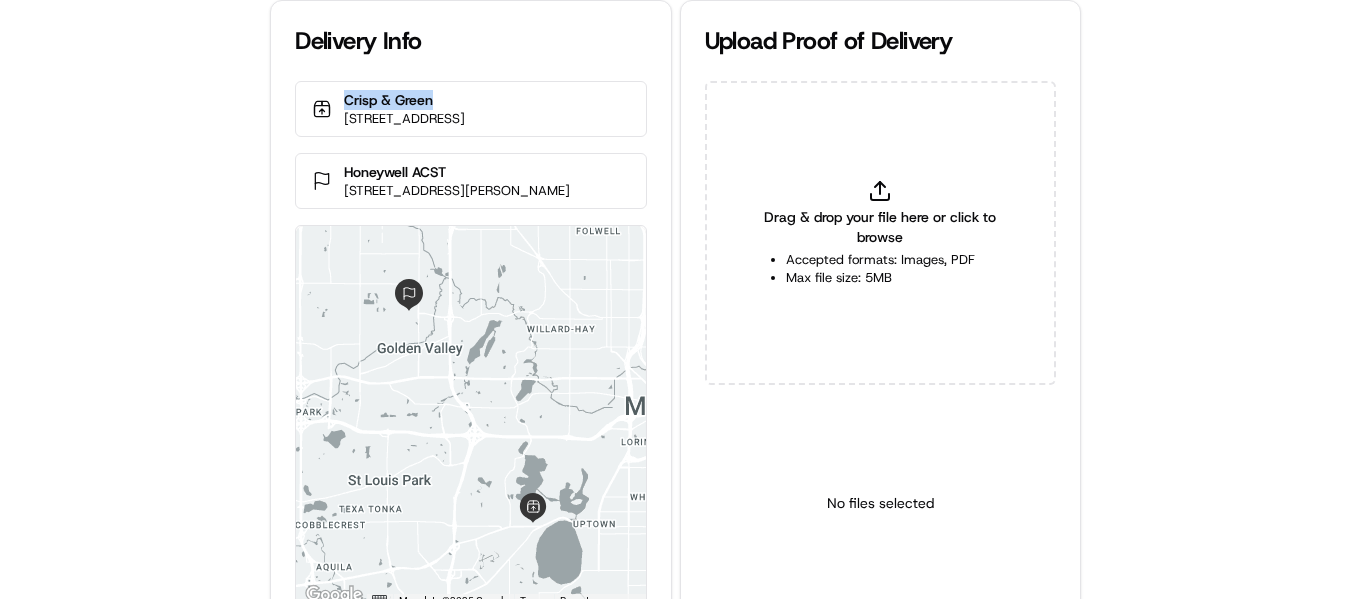 drag, startPoint x: 336, startPoint y: 97, endPoint x: 439, endPoint y: 97, distance: 103 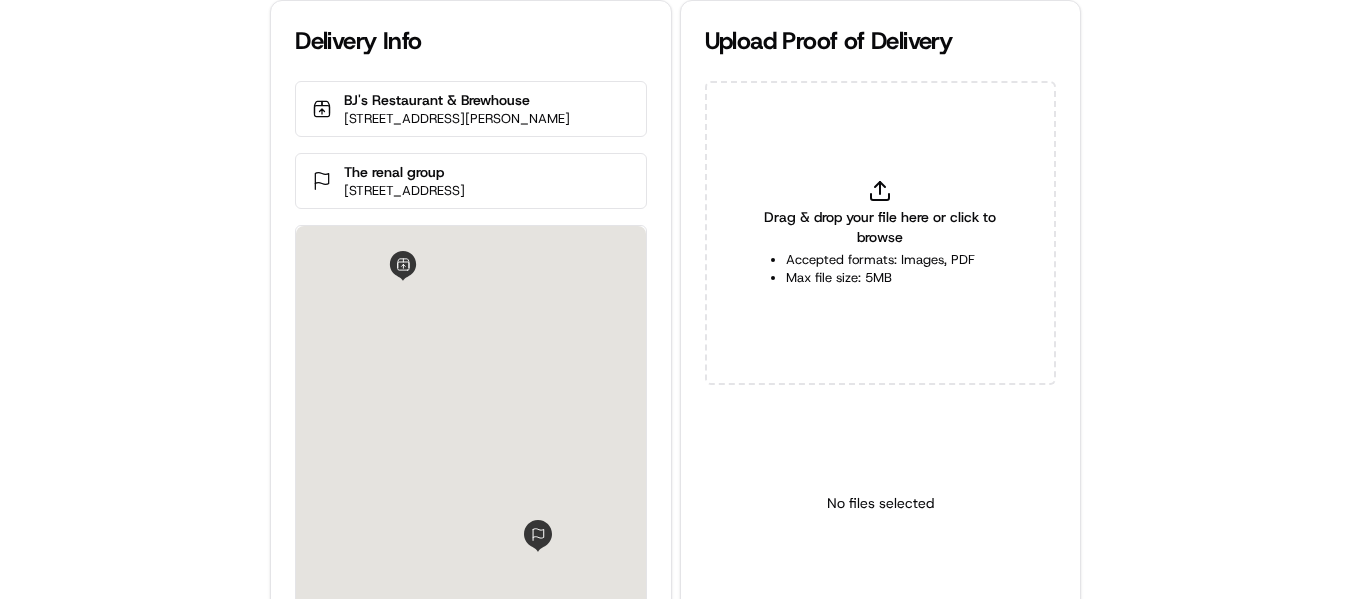 scroll, scrollTop: 0, scrollLeft: 0, axis: both 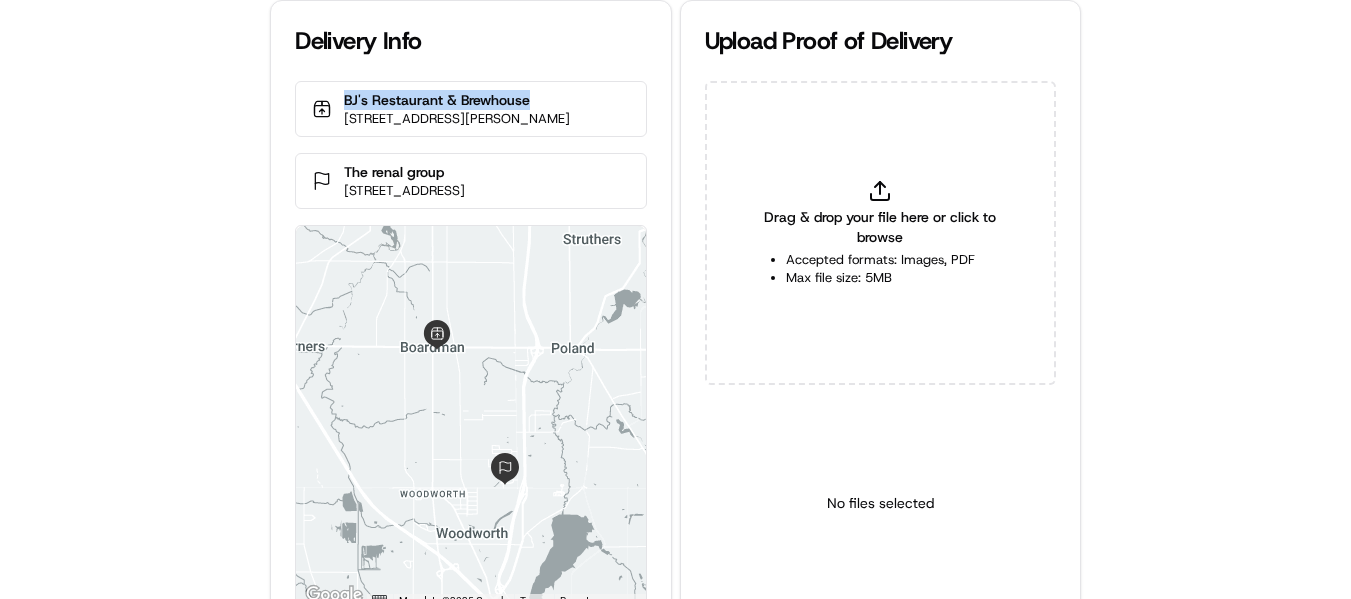 drag, startPoint x: 343, startPoint y: 96, endPoint x: 545, endPoint y: 102, distance: 202.0891 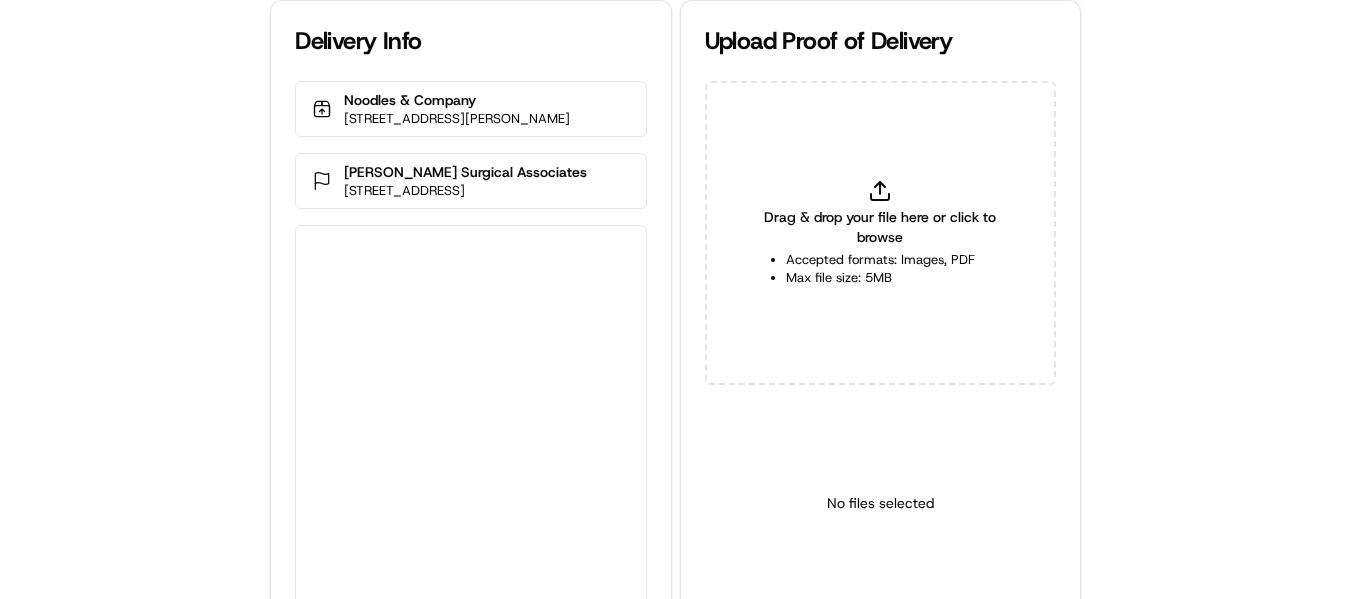 scroll, scrollTop: 0, scrollLeft: 0, axis: both 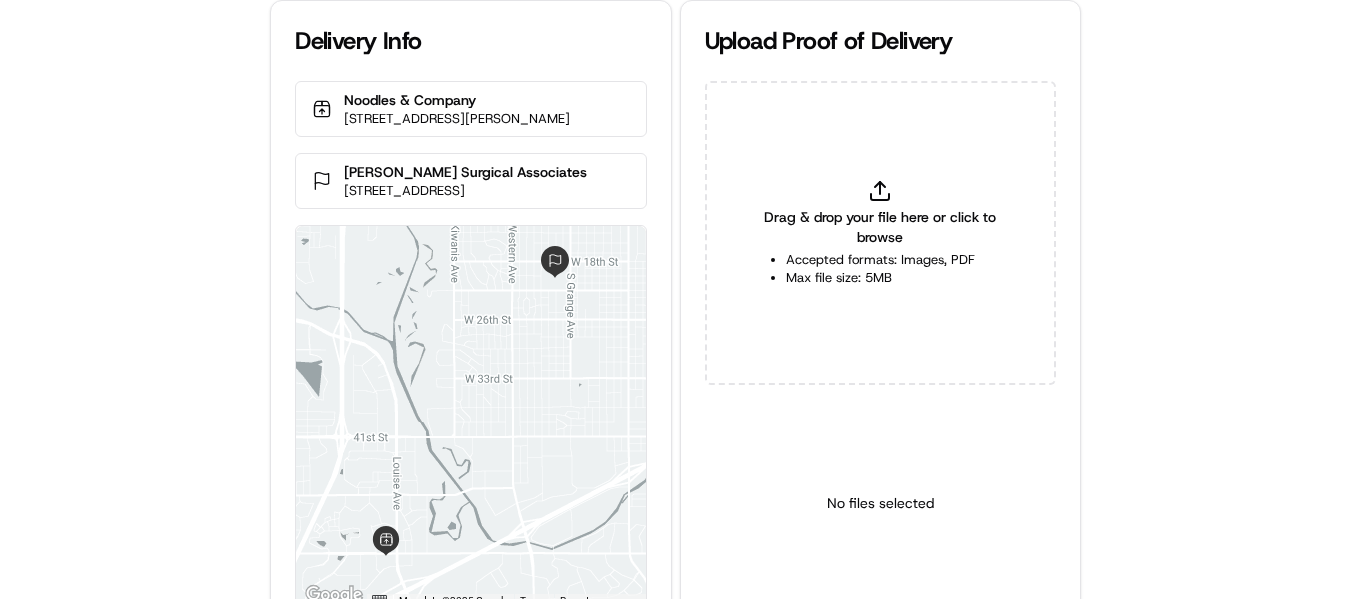 click 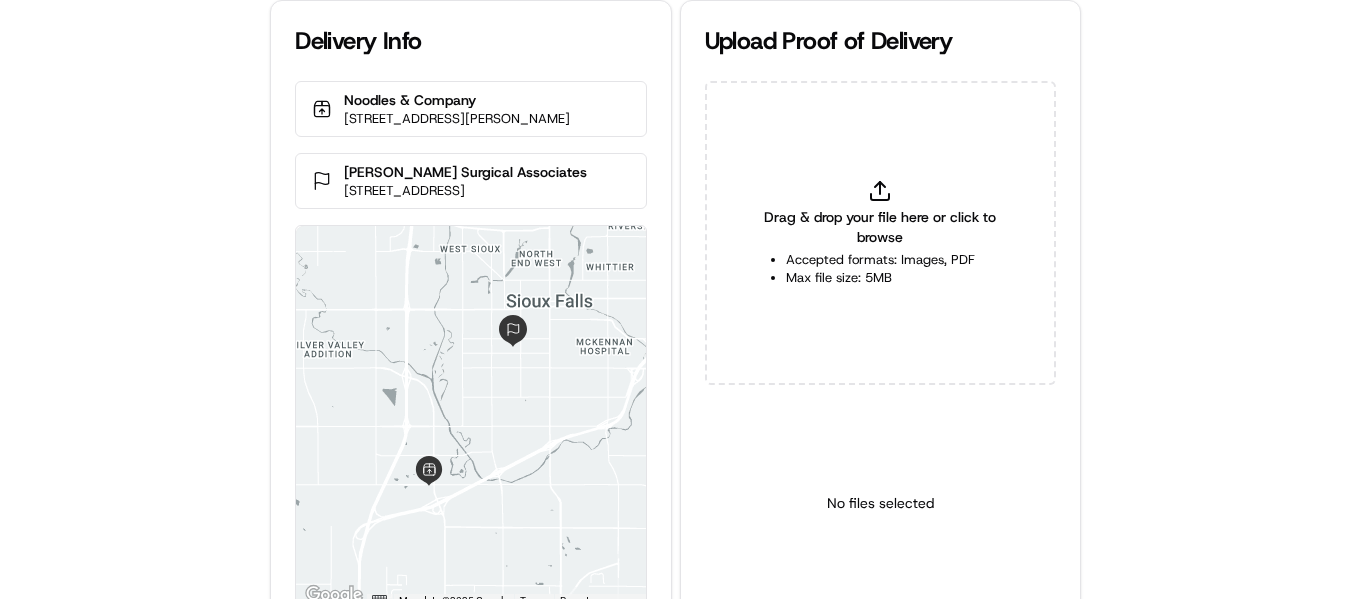type on "C:\fakepath\Sanford Surgical Associates.jpg" 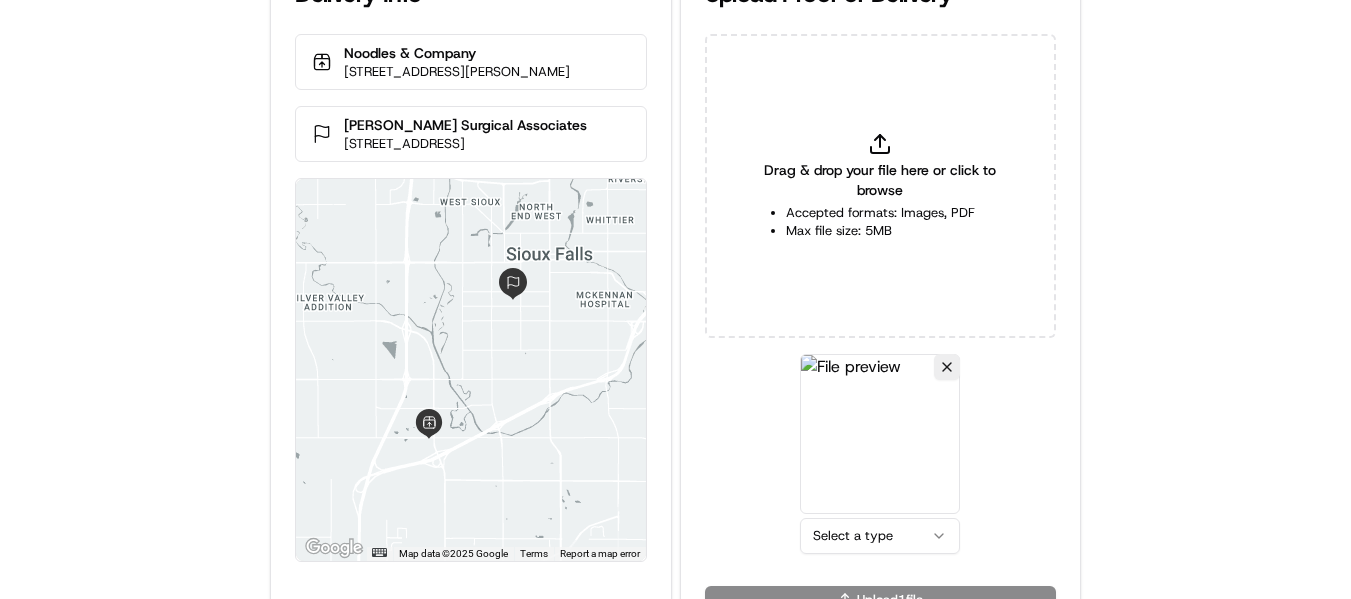 scroll, scrollTop: 87, scrollLeft: 0, axis: vertical 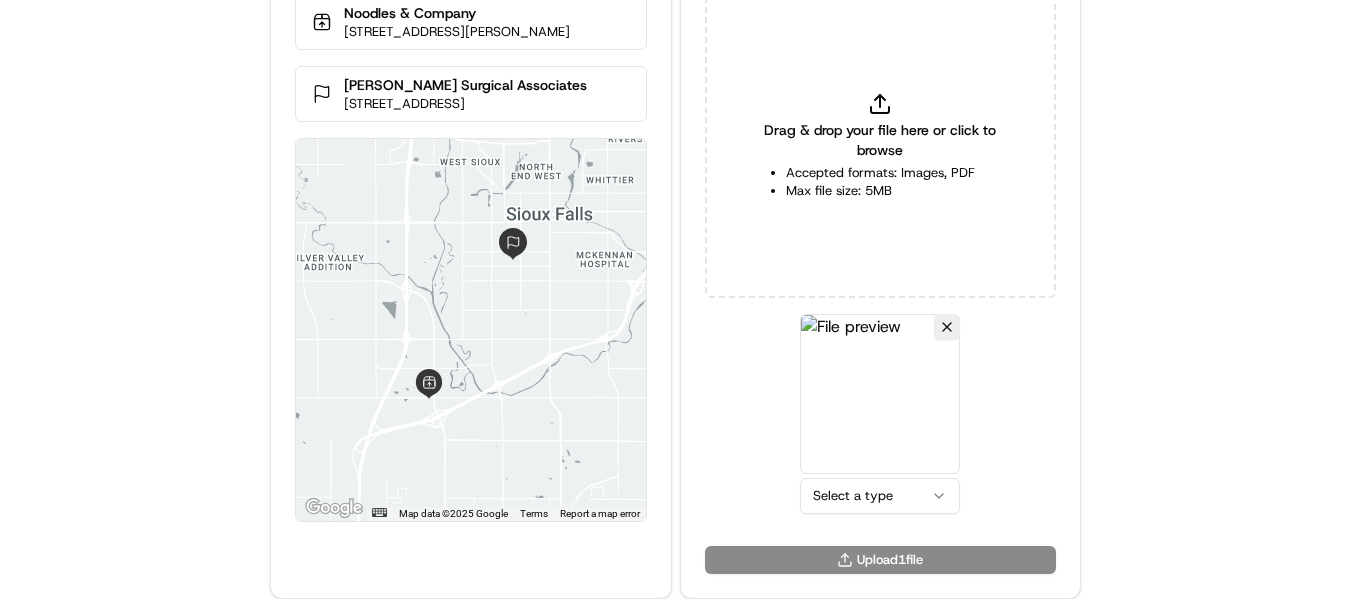 click on "Delivery Info Noodles & Company 5005 S Louise Ave, Sioux Falls, SD 57108, USA Sanford Surgical Associates   1508 W 22nd St, Sioux Falls, SD 57105, USA ← Move left → Move right ↑ Move up ↓ Move down + Zoom in - Zoom out Home Jump left by 75% End Jump right by 75% Page Up Jump up by 75% Page Down Jump down by 75% Map Data Map data ©2025 Google Map data ©2025 Google 2 km  Click to toggle between metric and imperial units Terms Report a map error Upload Proof of Delivery Drag & drop your file here or click to browse Accepted formats: Images, PDF Max file size: 5MB Select a type   Upload  1  file" at bounding box center (675, 212) 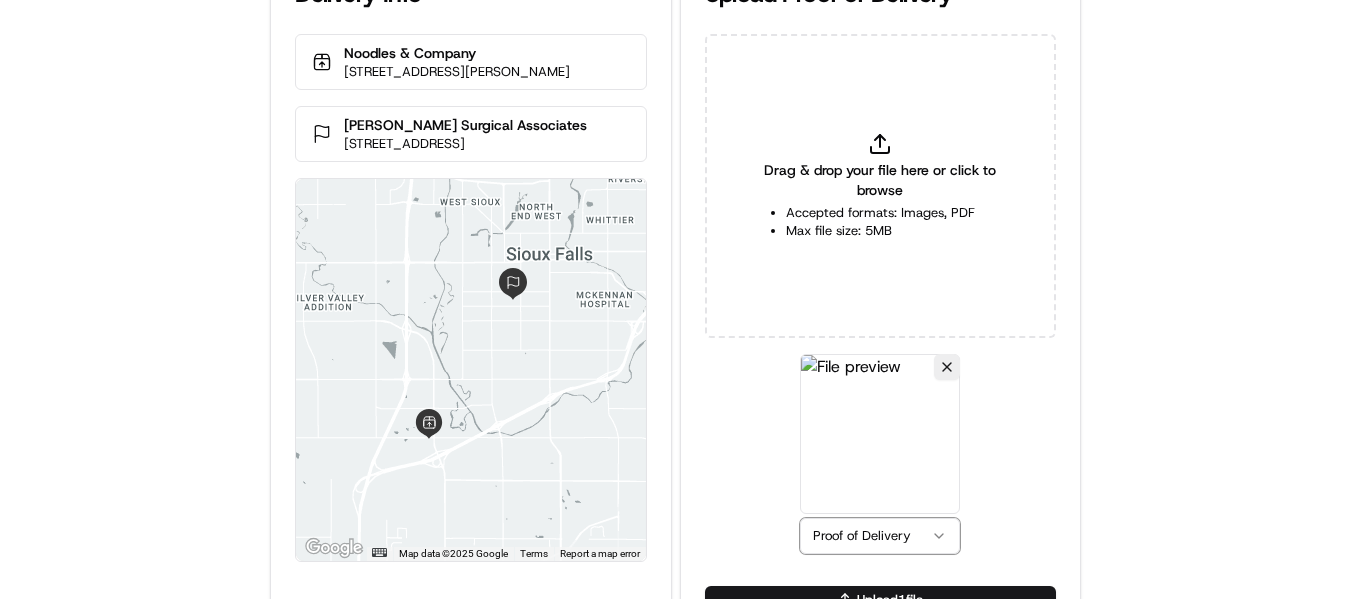 scroll, scrollTop: 87, scrollLeft: 0, axis: vertical 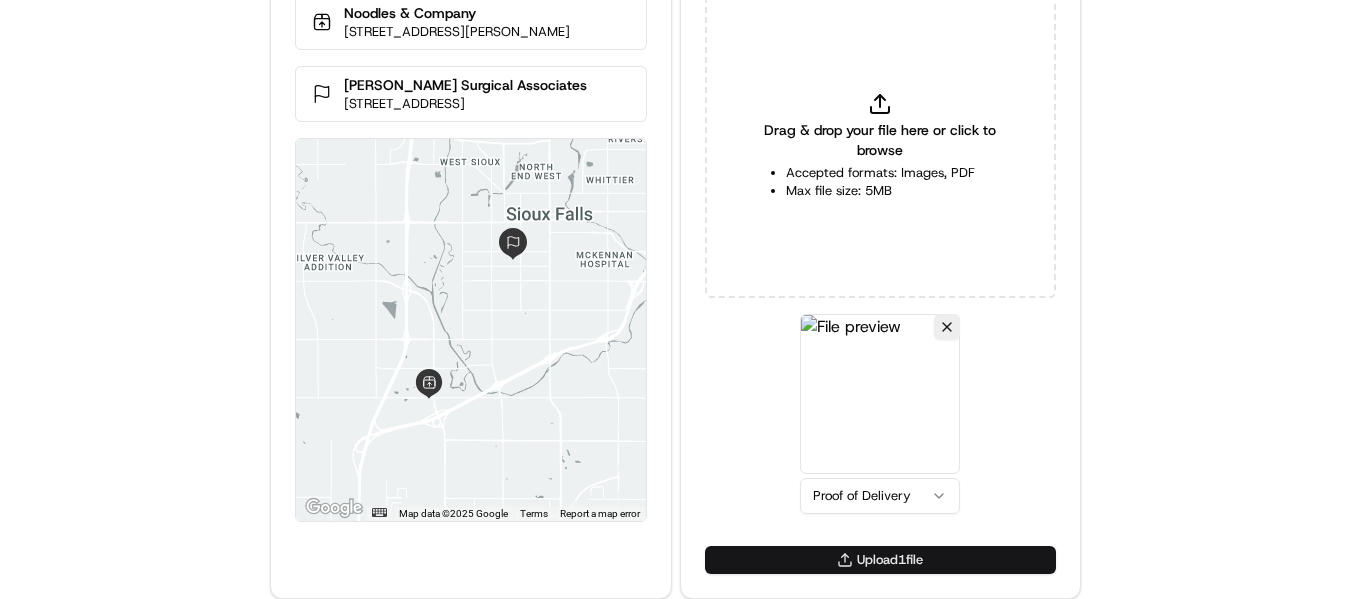 click on "Upload  1  file" at bounding box center (880, 560) 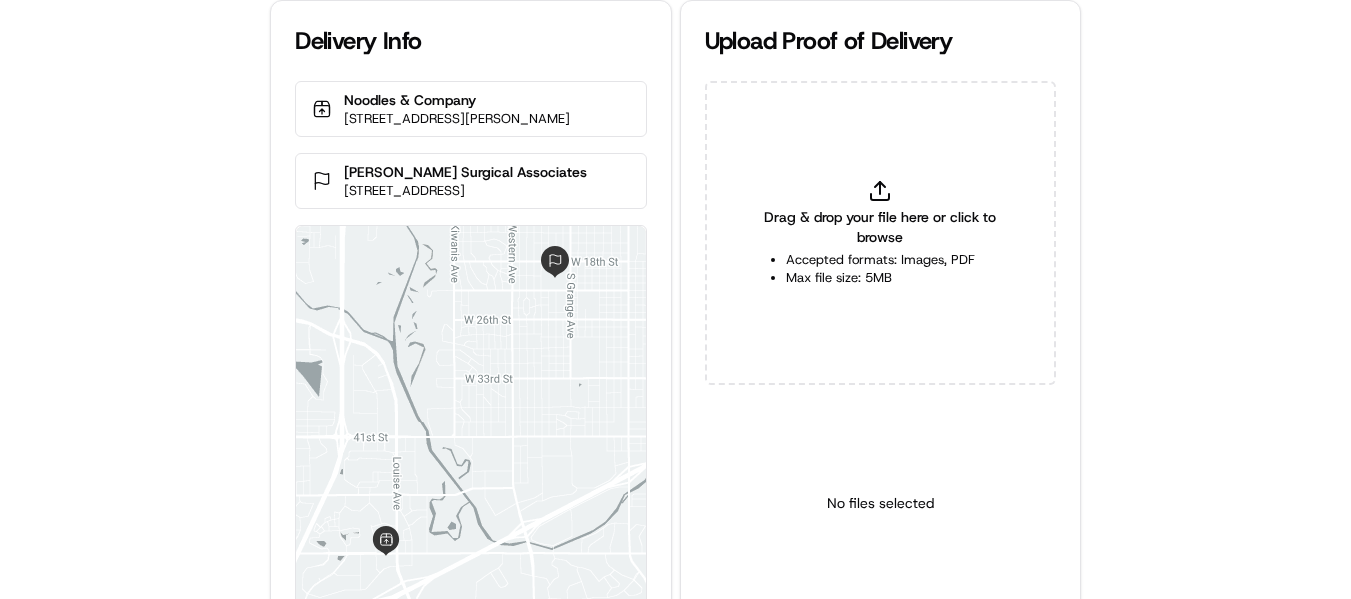 scroll, scrollTop: 0, scrollLeft: 0, axis: both 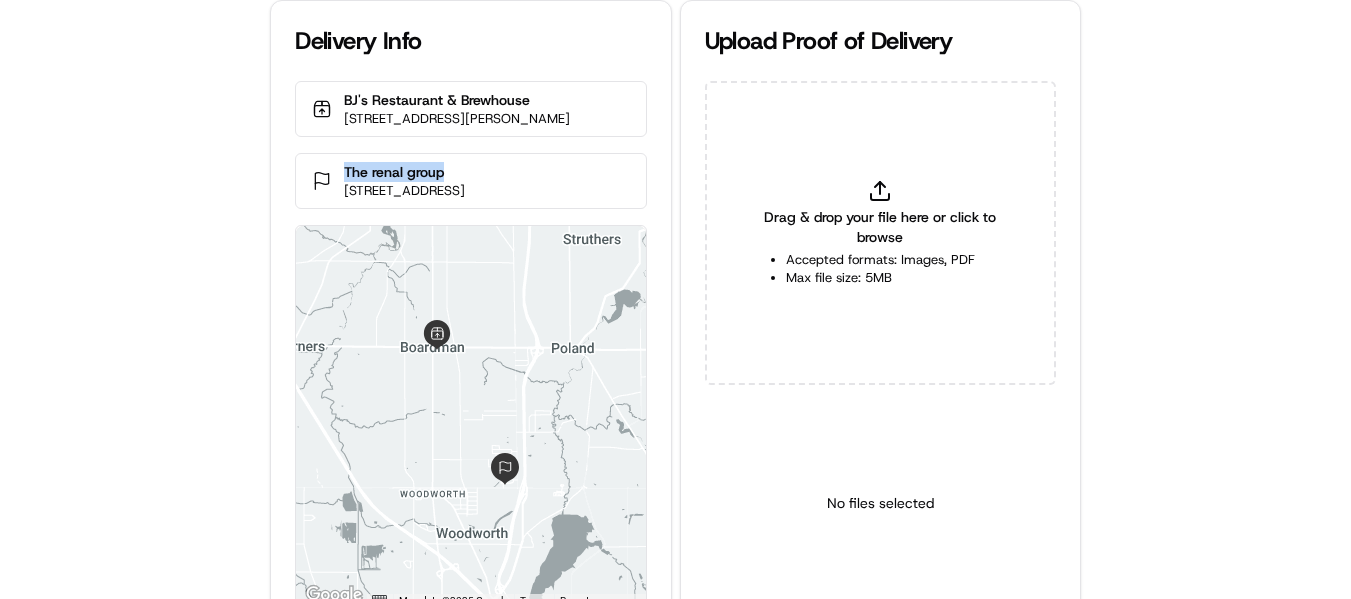 drag, startPoint x: 460, startPoint y: 168, endPoint x: 347, endPoint y: 172, distance: 113.07078 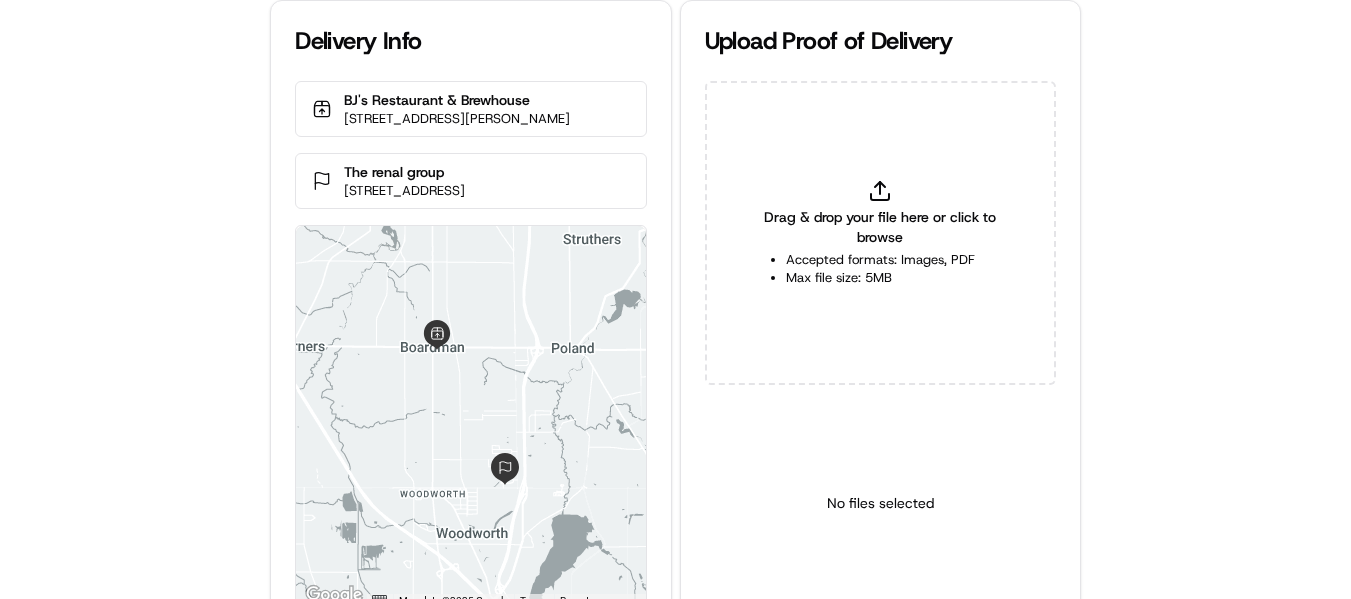 click 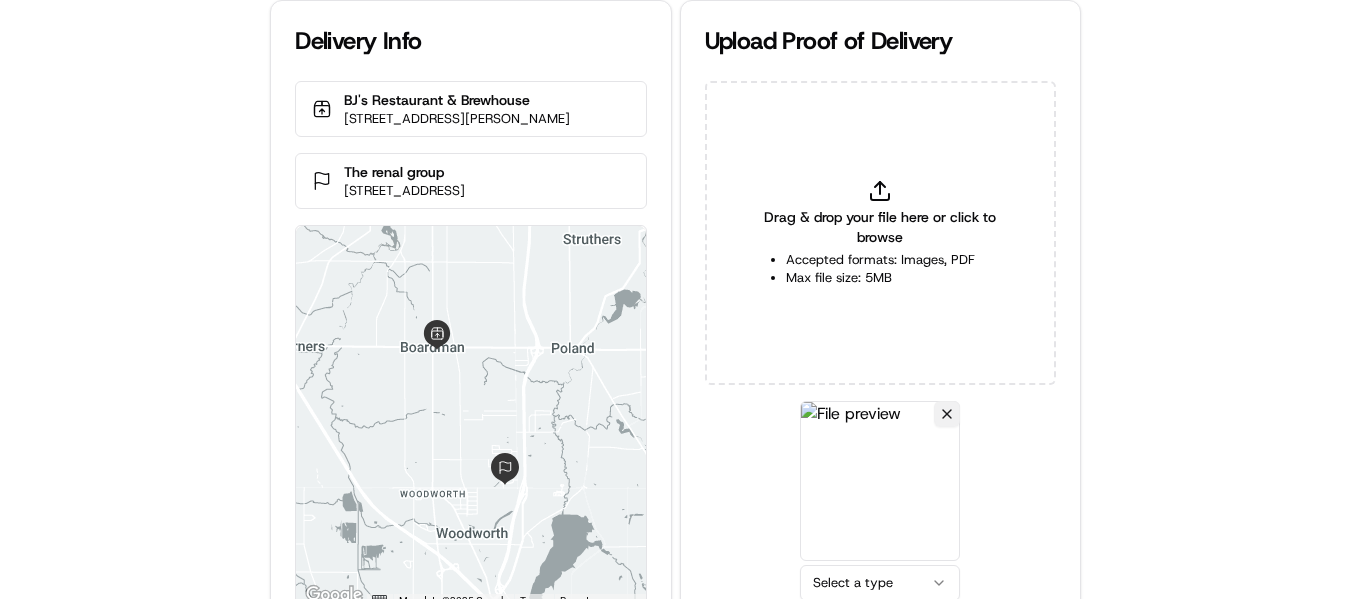 scroll, scrollTop: 87, scrollLeft: 0, axis: vertical 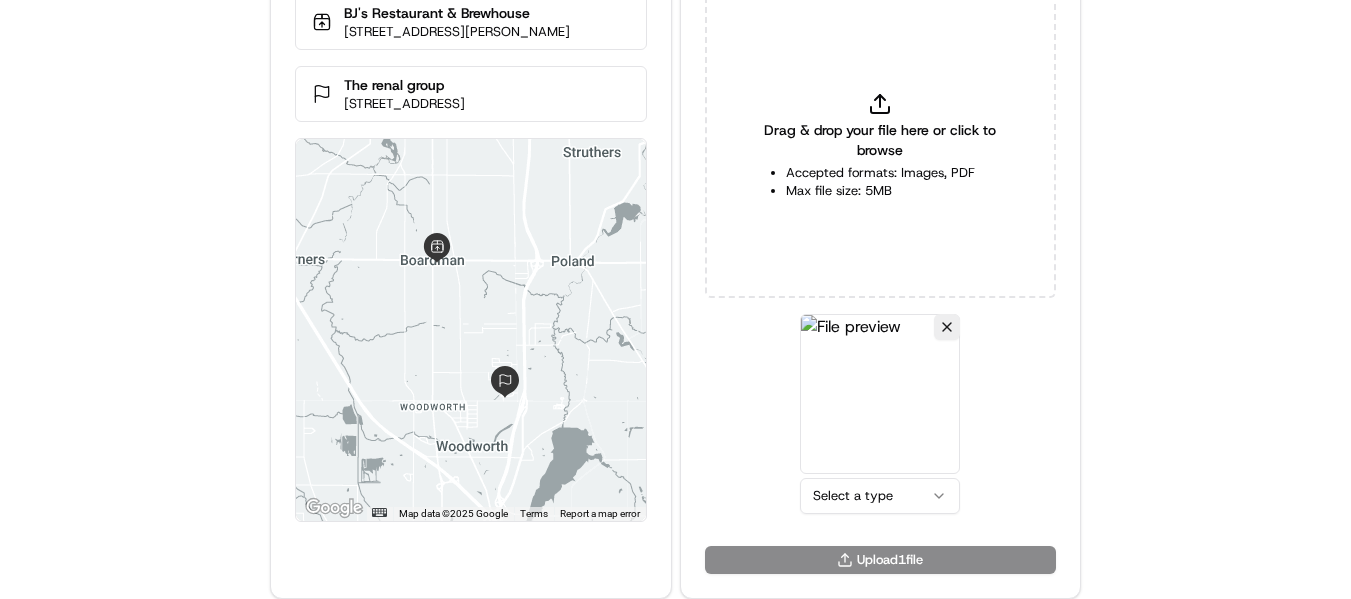 click on "Delivery Info BJ's Restaurant & Brewhouse 7327 Market St, Boardman, OH 44512, USA The renal group   807 Southwestern Run, Poland, OH 44514, USA ← Move left → Move right ↑ Move up ↓ Move down + Zoom in - Zoom out Home Jump left by 75% End Jump right by 75% Page Up Jump up by 75% Page Down Jump down by 75% Map Data Map data ©2025 Google Map data ©2025 Google 2 km  Click to toggle between metric and imperial units Terms Report a map error Upload Proof of Delivery Drag & drop your file here or click to browse Accepted formats: Images, PDF Max file size: 5MB Select a type   Upload  1  file" at bounding box center (675, 212) 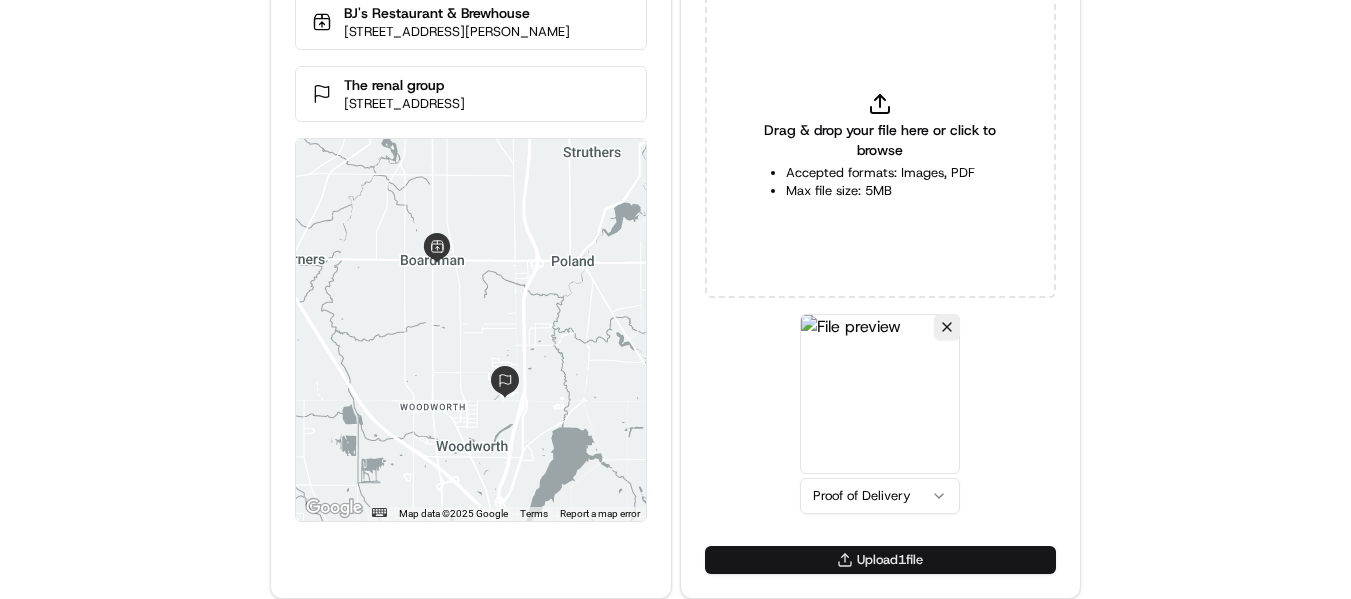 click on "Upload  1  file" at bounding box center [880, 560] 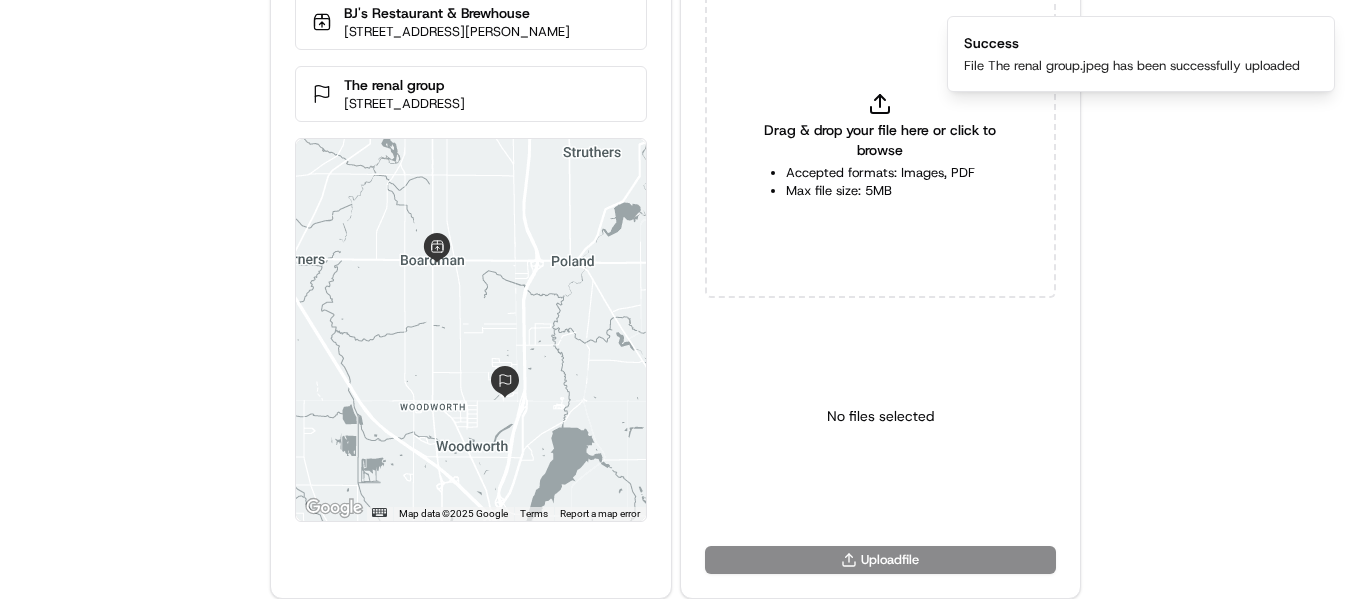 scroll, scrollTop: 0, scrollLeft: 0, axis: both 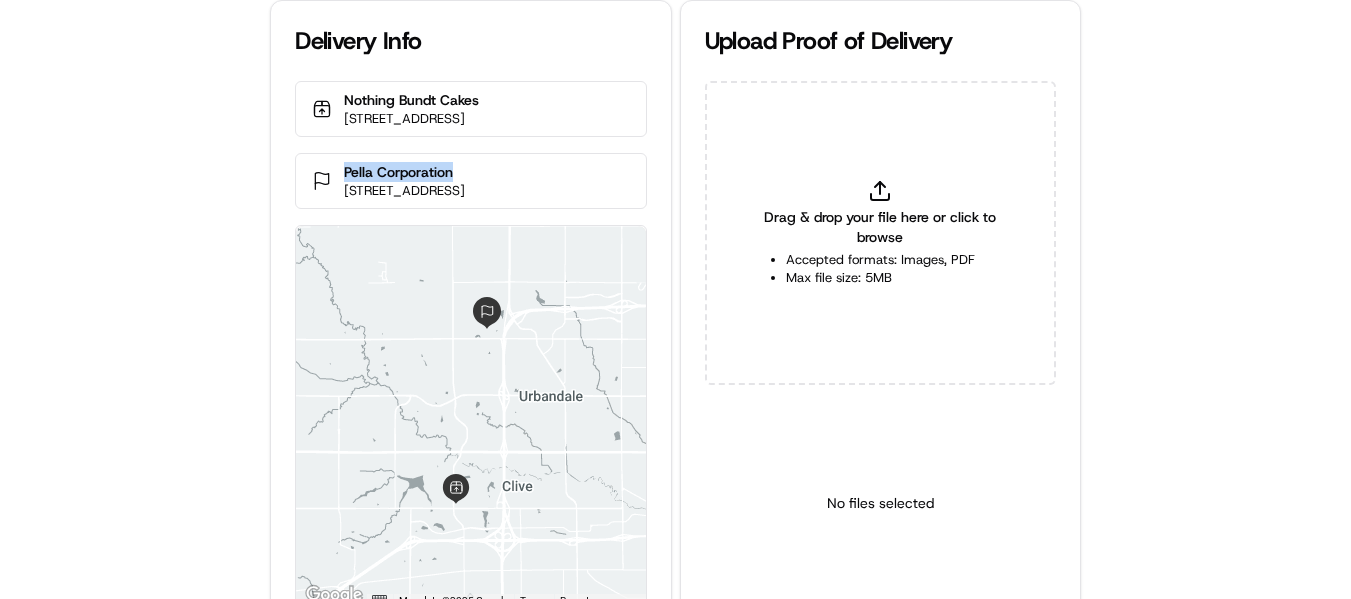 drag, startPoint x: 458, startPoint y: 190, endPoint x: 344, endPoint y: 190, distance: 114 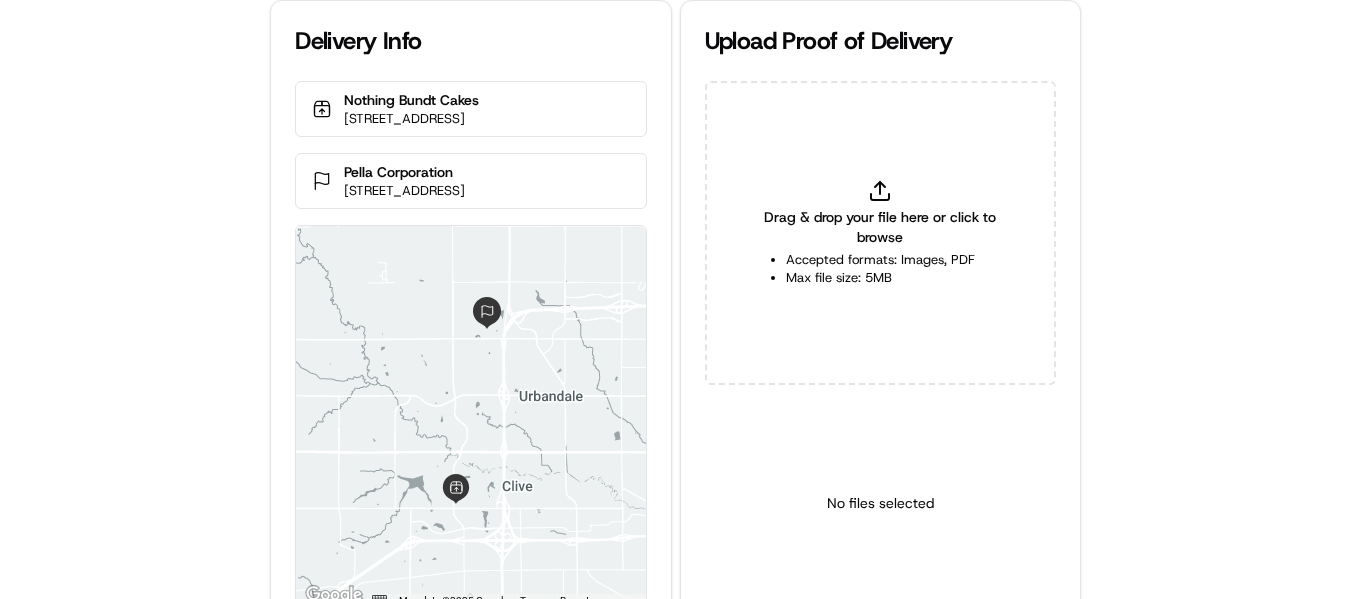 click 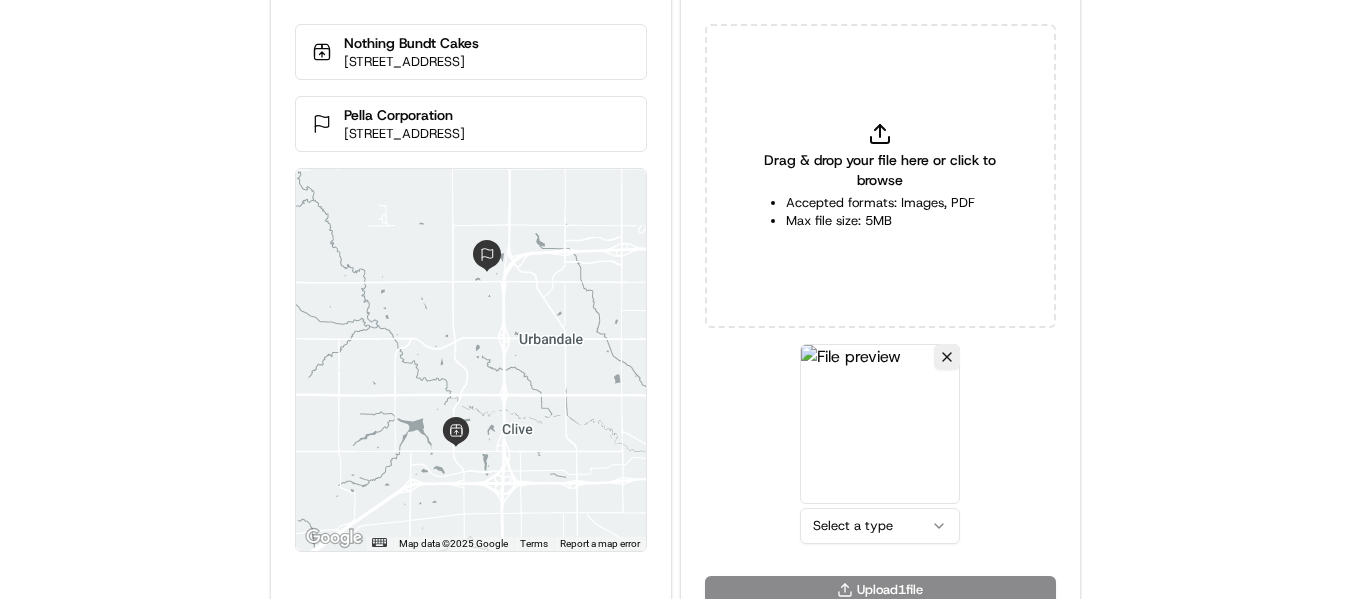 scroll, scrollTop: 87, scrollLeft: 0, axis: vertical 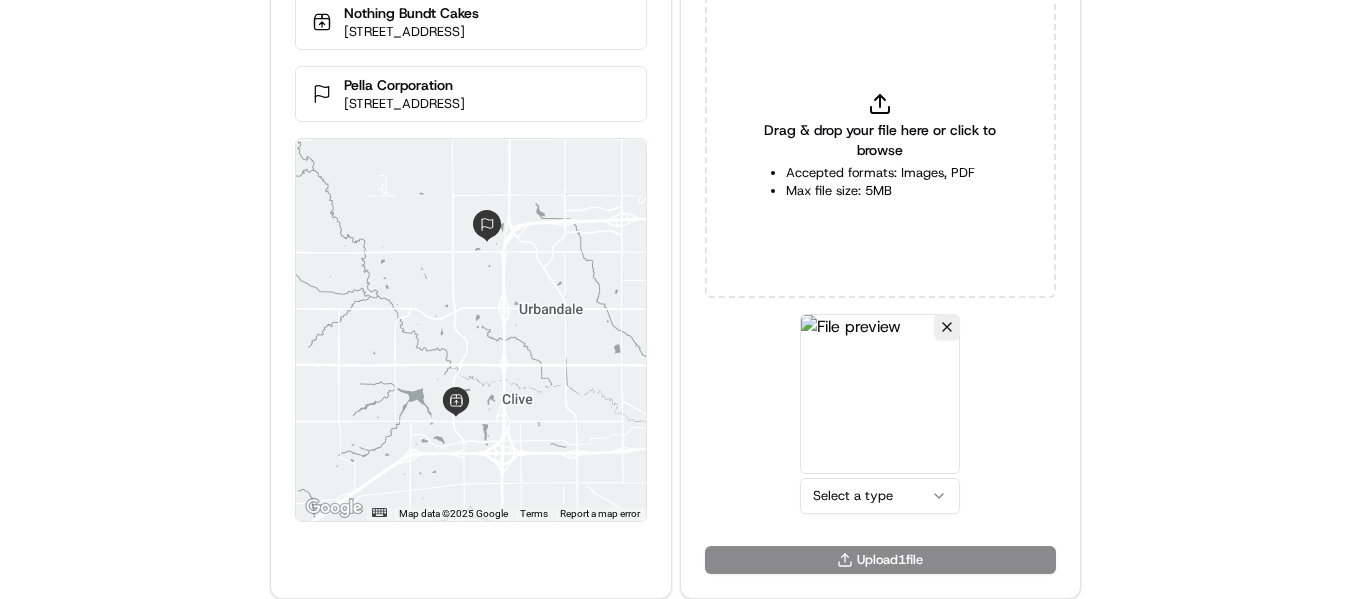 click on "Delivery Info Nothing Bundt Cakes 1255 Northwest 128th Street, Clive, IA 50325, USA Pella Corporation   4740 121st St #100, Urbandale, IA 50323, USA ← Move left → Move right ↑ Move up ↓ Move down + Zoom in - Zoom out Home Jump left by 75% End Jump right by 75% Page Up Jump up by 75% Page Down Jump down by 75% Use ctrl + scroll to zoom the map Map Data Map data ©2025 Google Map data ©2025 Google 2 km  Click to toggle between metric and imperial units Terms Report a map error Upload Proof of Delivery Drag & drop your file here or click to browse Accepted formats: Images, PDF Max file size: 5MB Select a type   Upload  1  file" at bounding box center (675, 212) 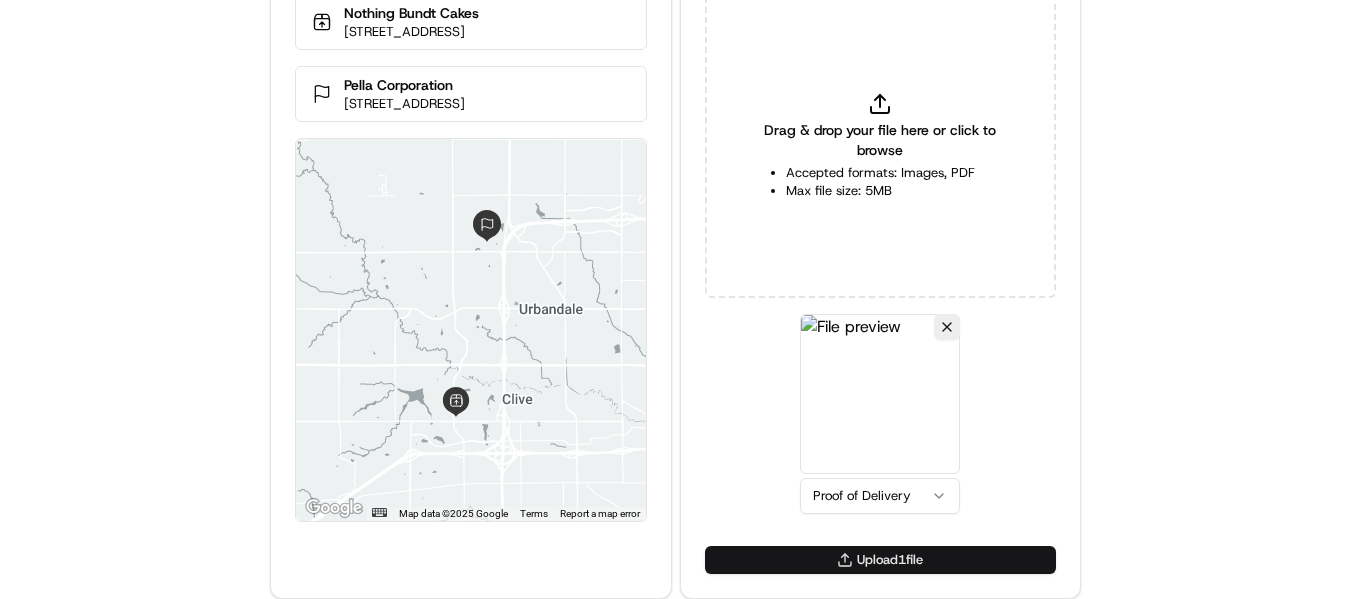 click on "Upload  1  file" at bounding box center (880, 560) 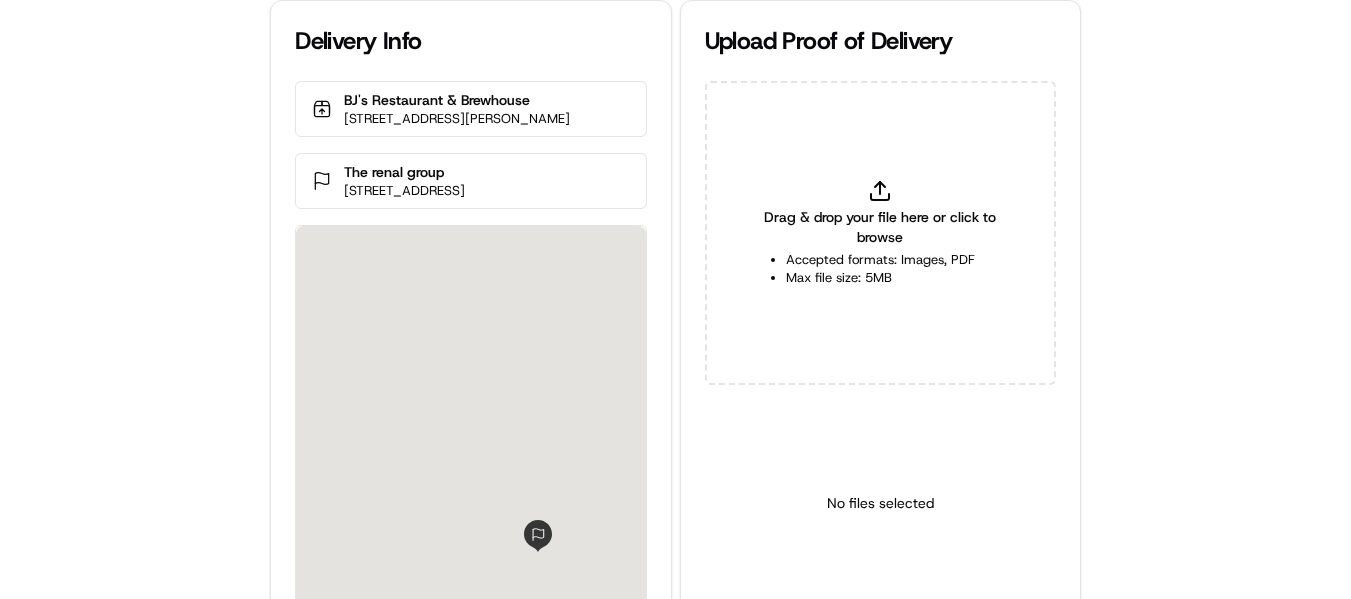 scroll, scrollTop: 0, scrollLeft: 0, axis: both 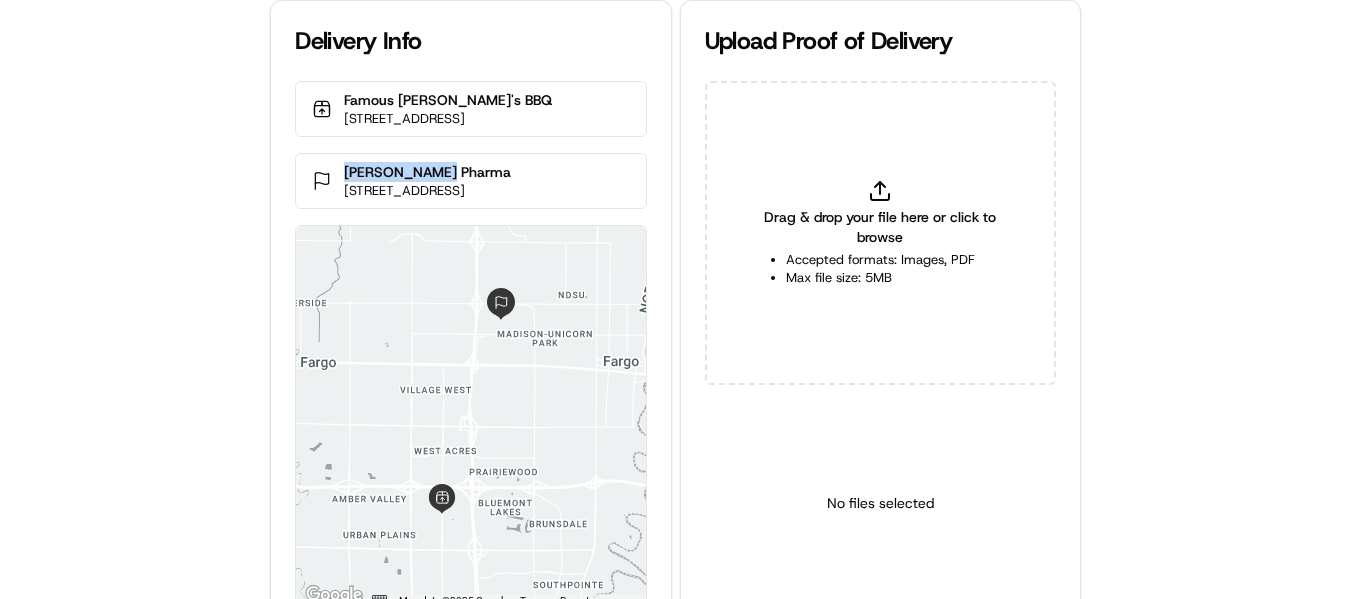 drag, startPoint x: 482, startPoint y: 173, endPoint x: 343, endPoint y: 166, distance: 139.17615 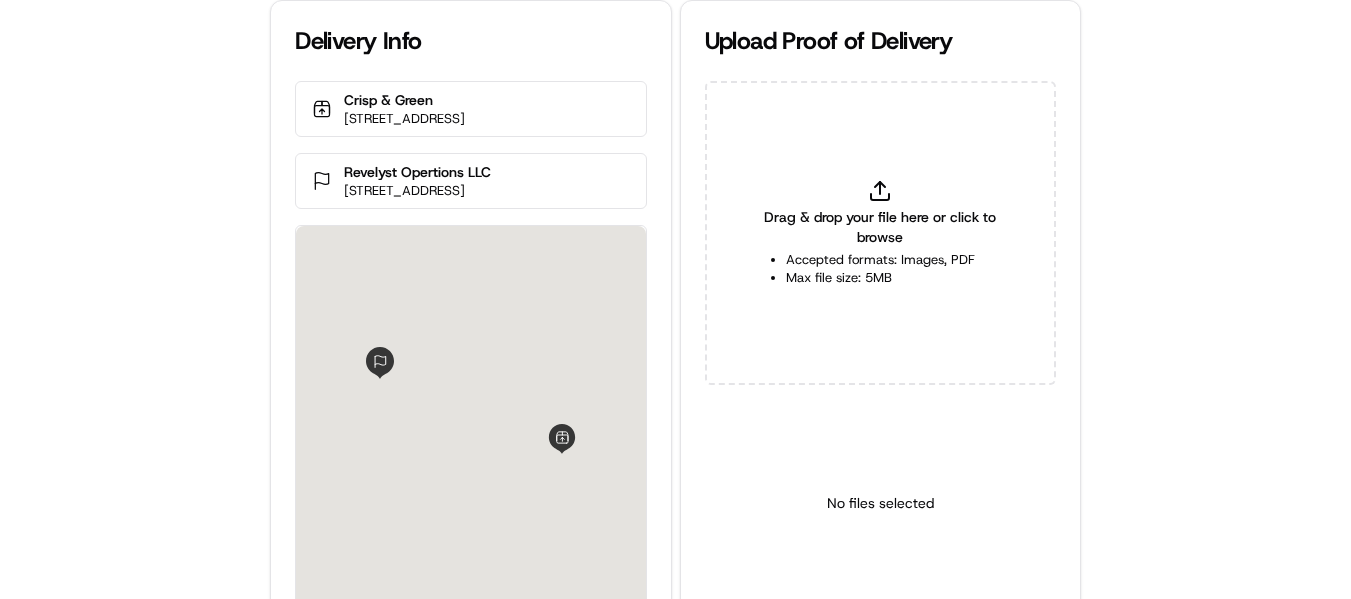 scroll, scrollTop: 0, scrollLeft: 0, axis: both 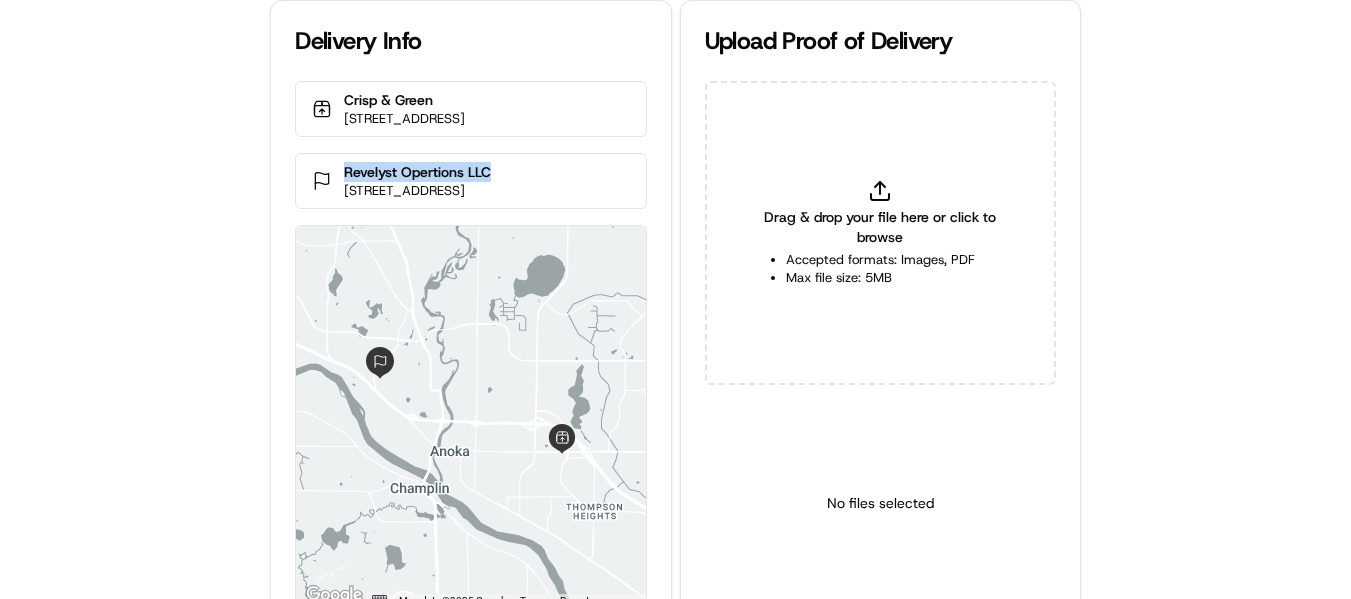 drag, startPoint x: 496, startPoint y: 188, endPoint x: 346, endPoint y: 178, distance: 150.33296 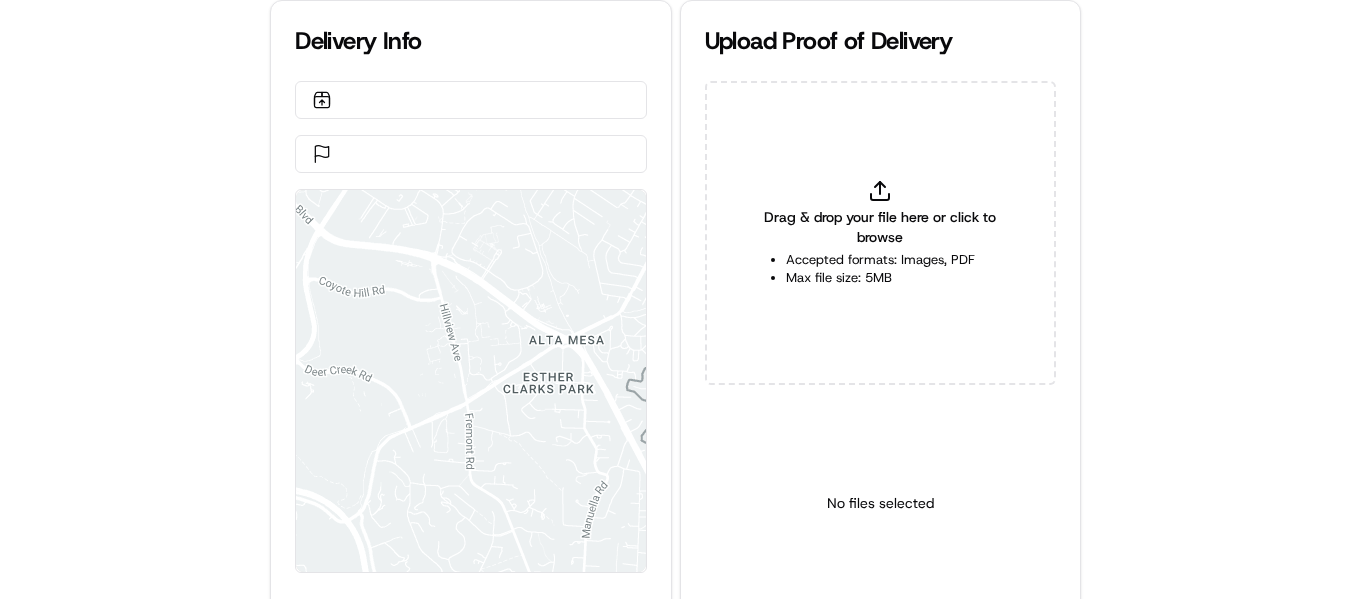 scroll, scrollTop: 0, scrollLeft: 0, axis: both 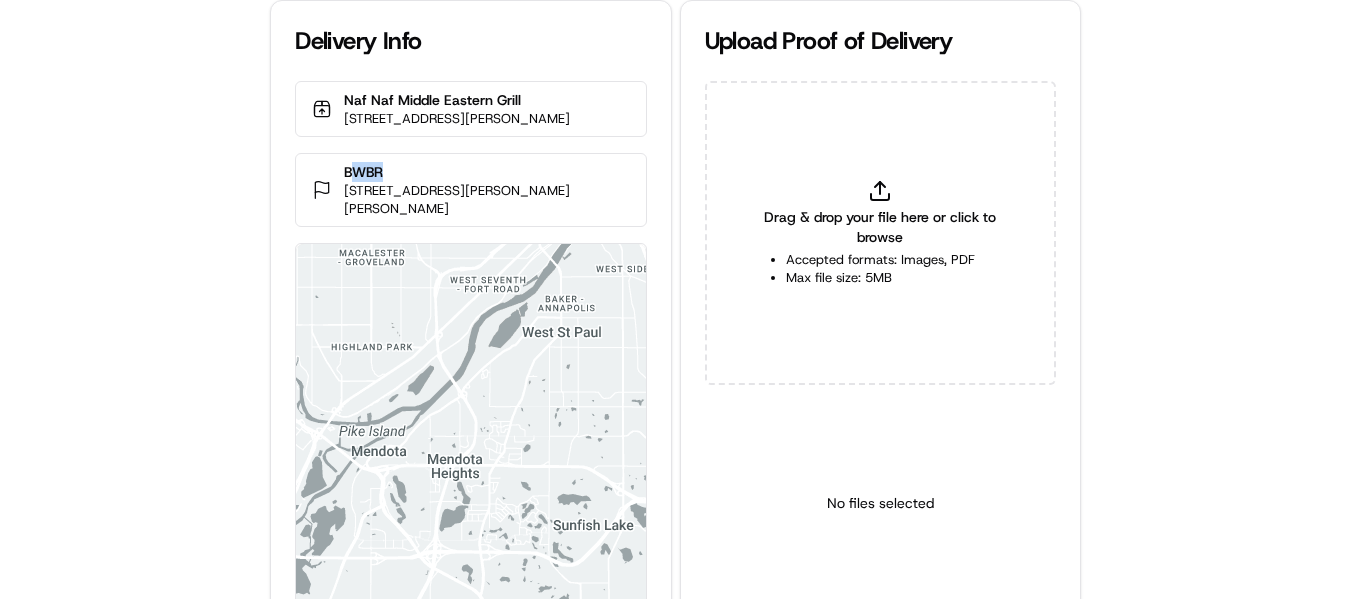 drag, startPoint x: 408, startPoint y: 187, endPoint x: 349, endPoint y: 188, distance: 59.008472 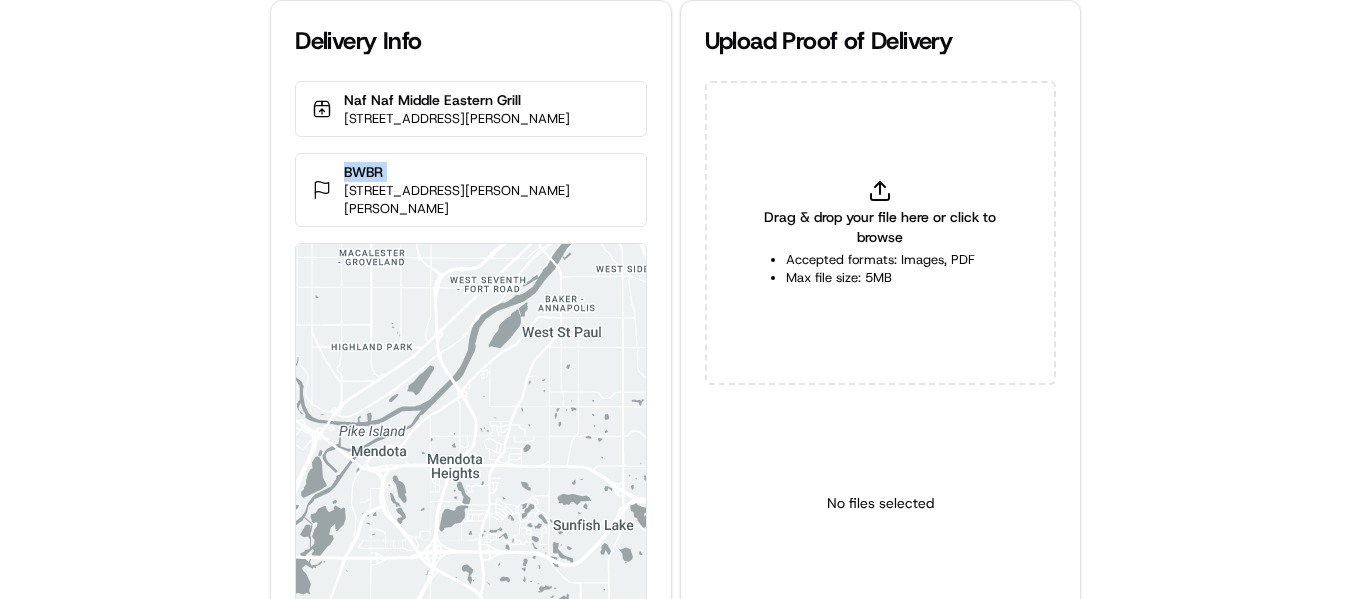 drag, startPoint x: 399, startPoint y: 190, endPoint x: 355, endPoint y: 195, distance: 44.28318 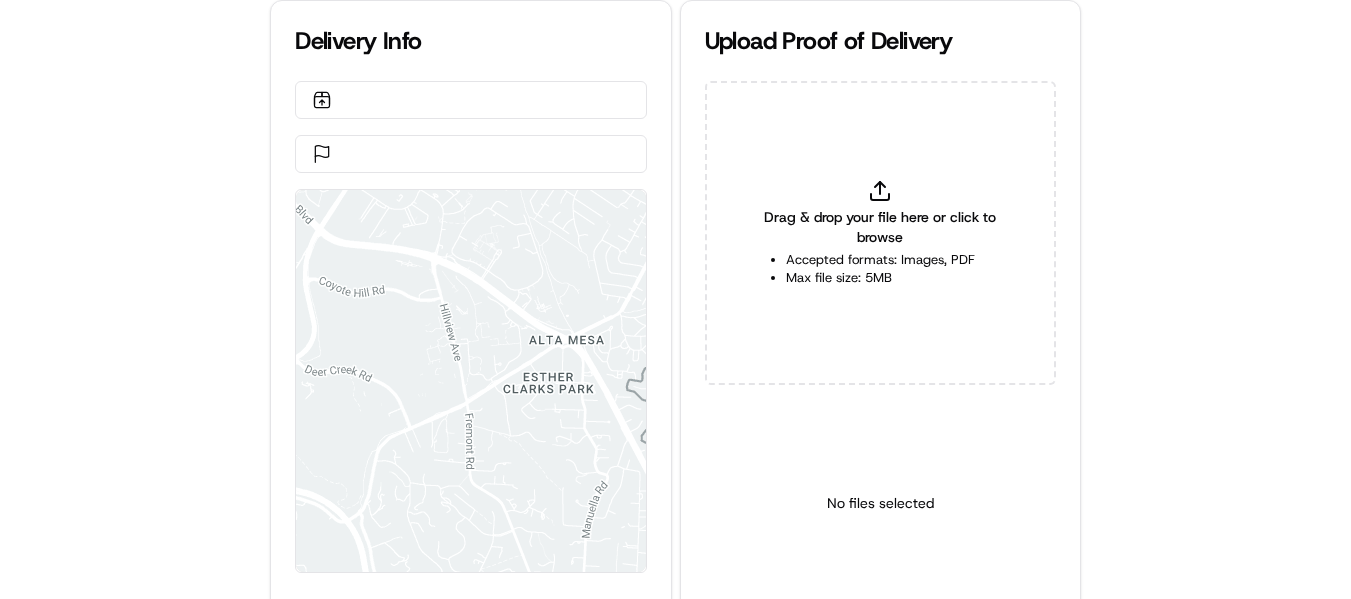 scroll, scrollTop: 0, scrollLeft: 0, axis: both 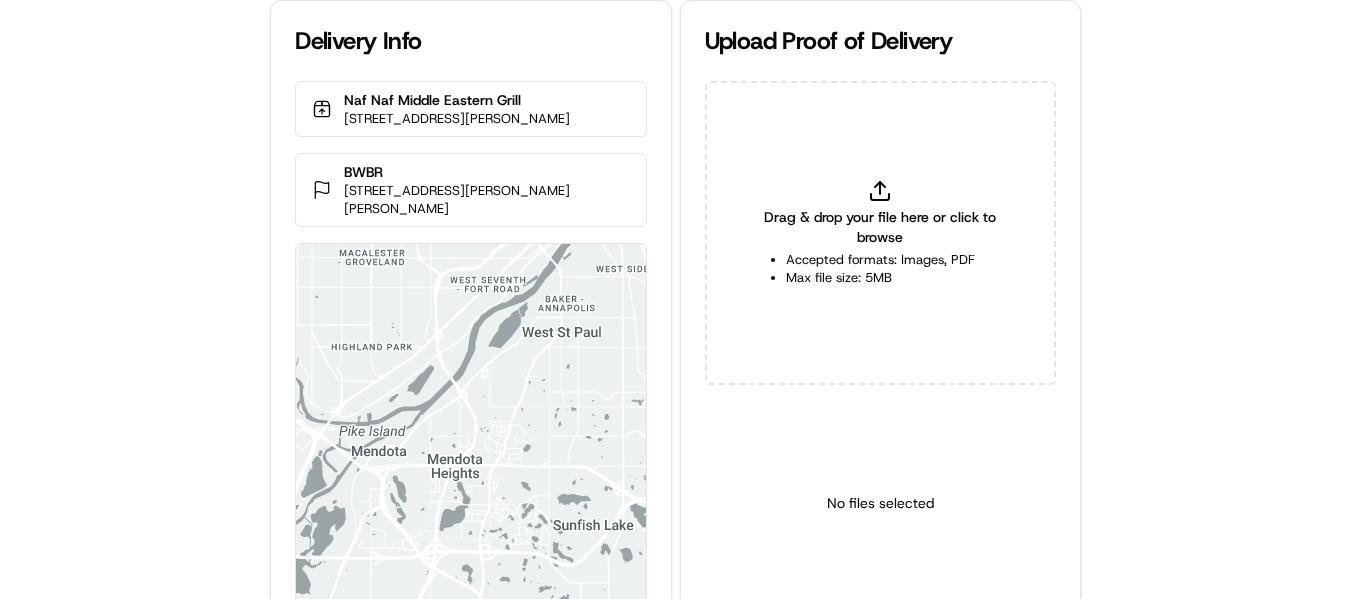 click on "BWBR" at bounding box center (486, 172) 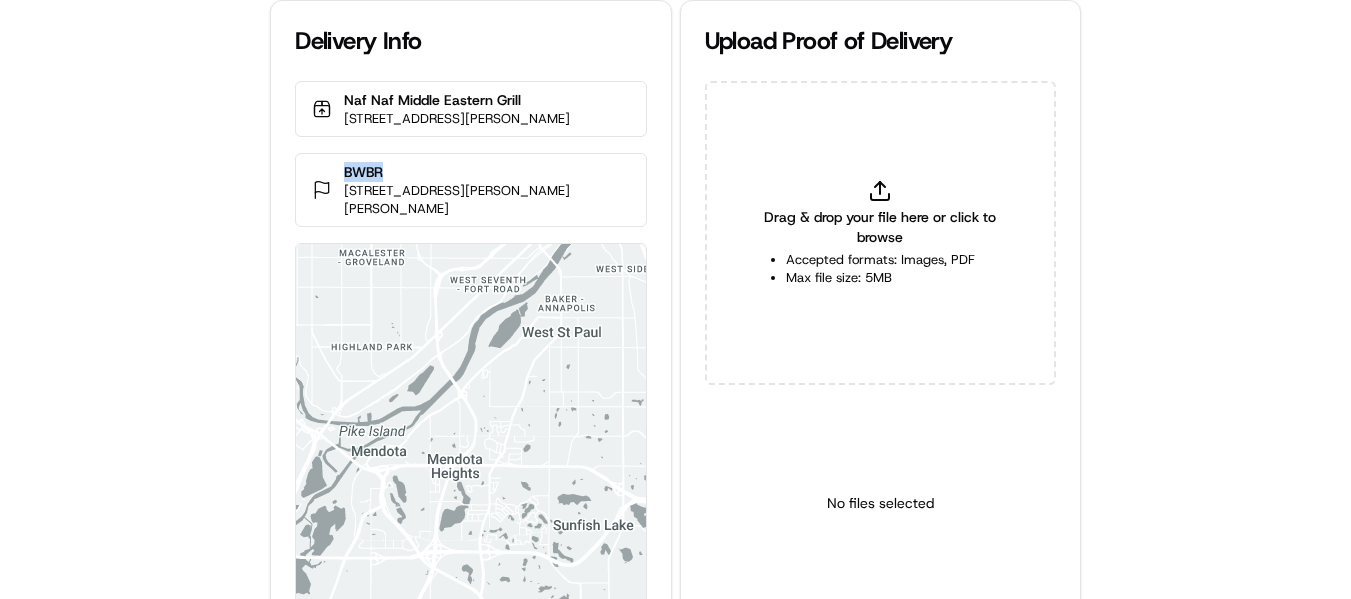 drag, startPoint x: 393, startPoint y: 190, endPoint x: 342, endPoint y: 190, distance: 51 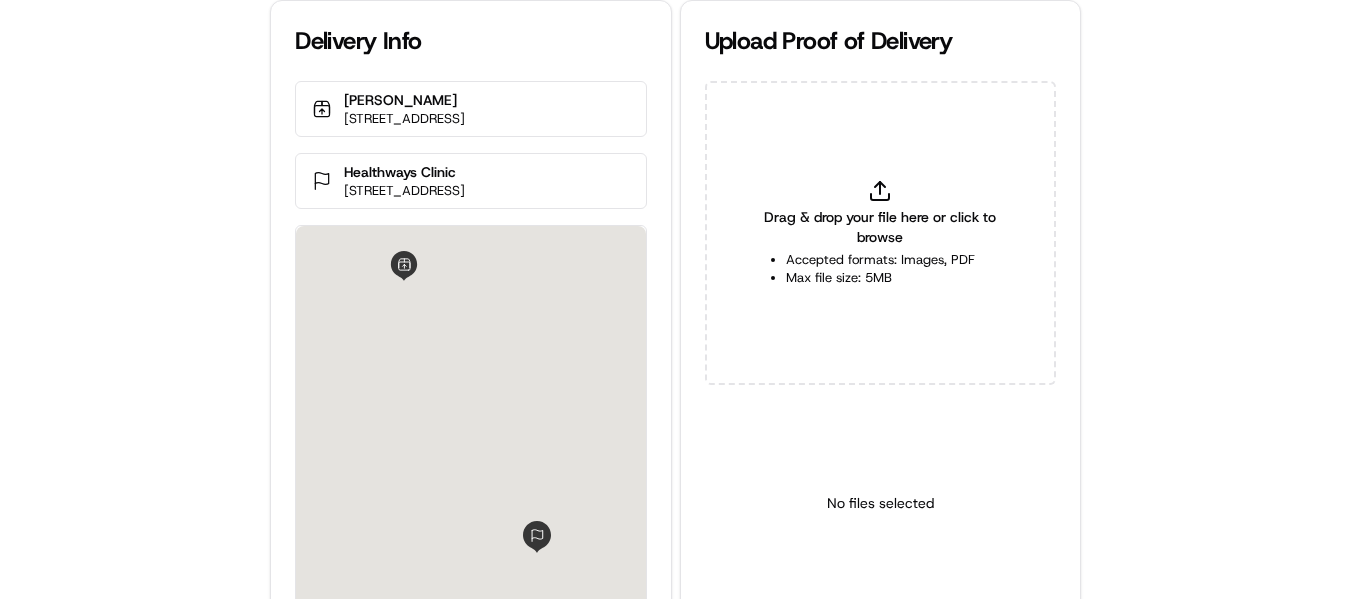 scroll, scrollTop: 0, scrollLeft: 0, axis: both 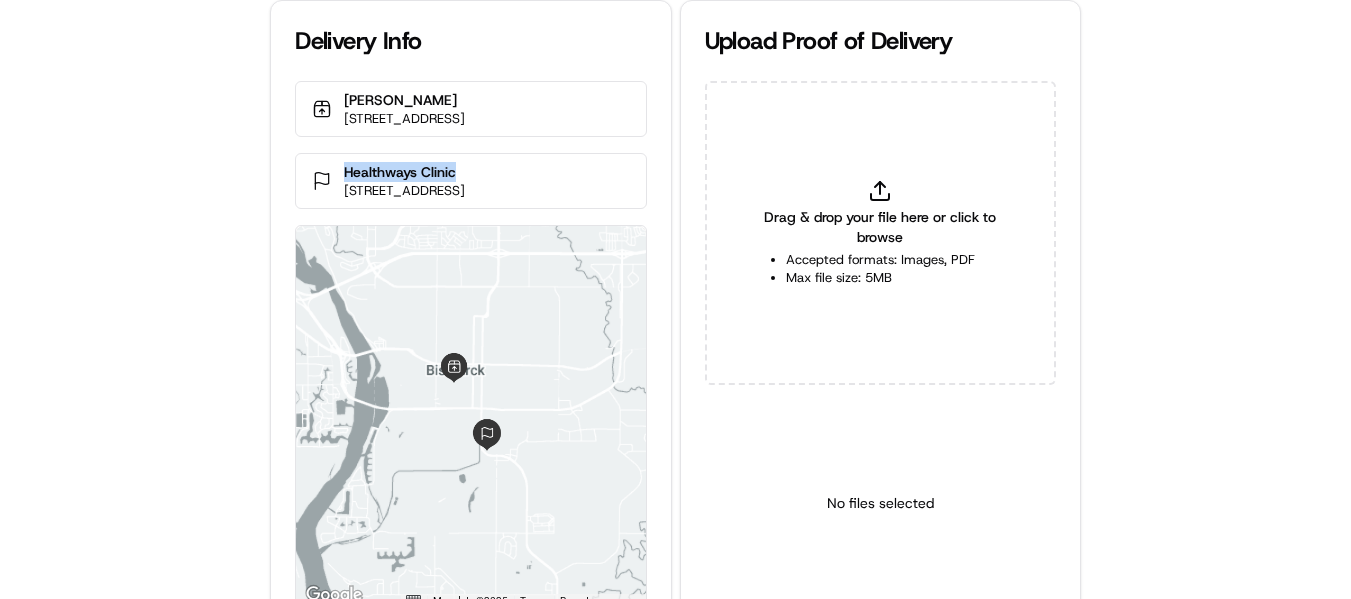 drag, startPoint x: 469, startPoint y: 172, endPoint x: 347, endPoint y: 164, distance: 122.26202 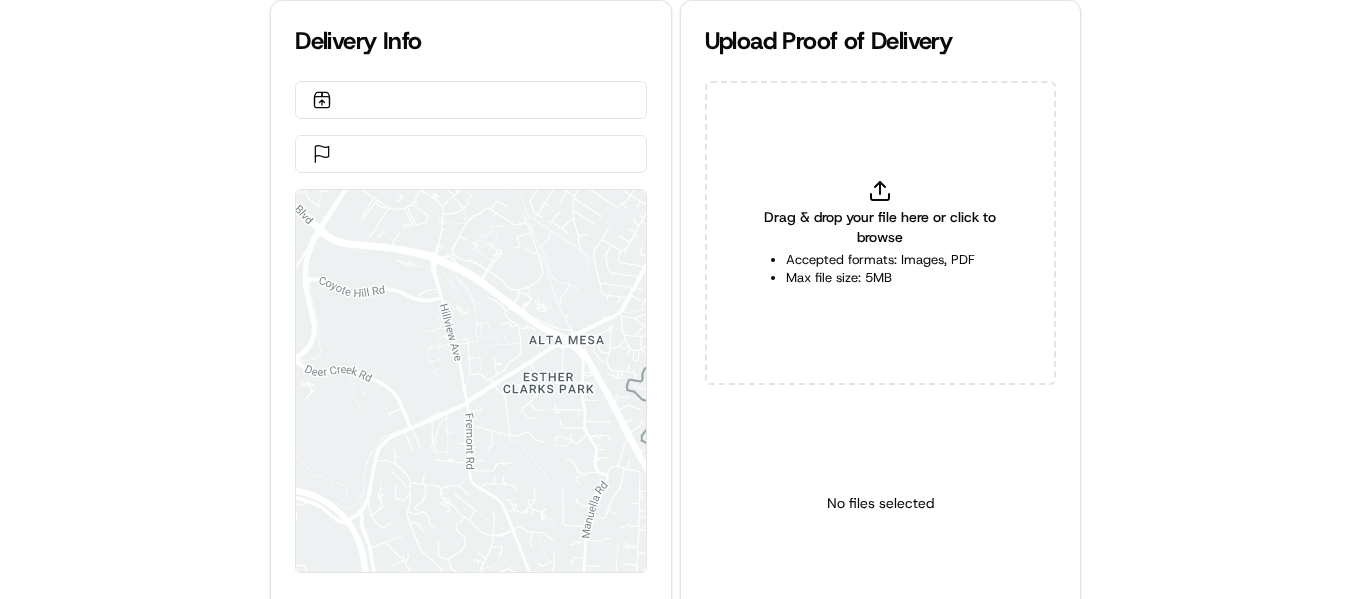 scroll, scrollTop: 0, scrollLeft: 0, axis: both 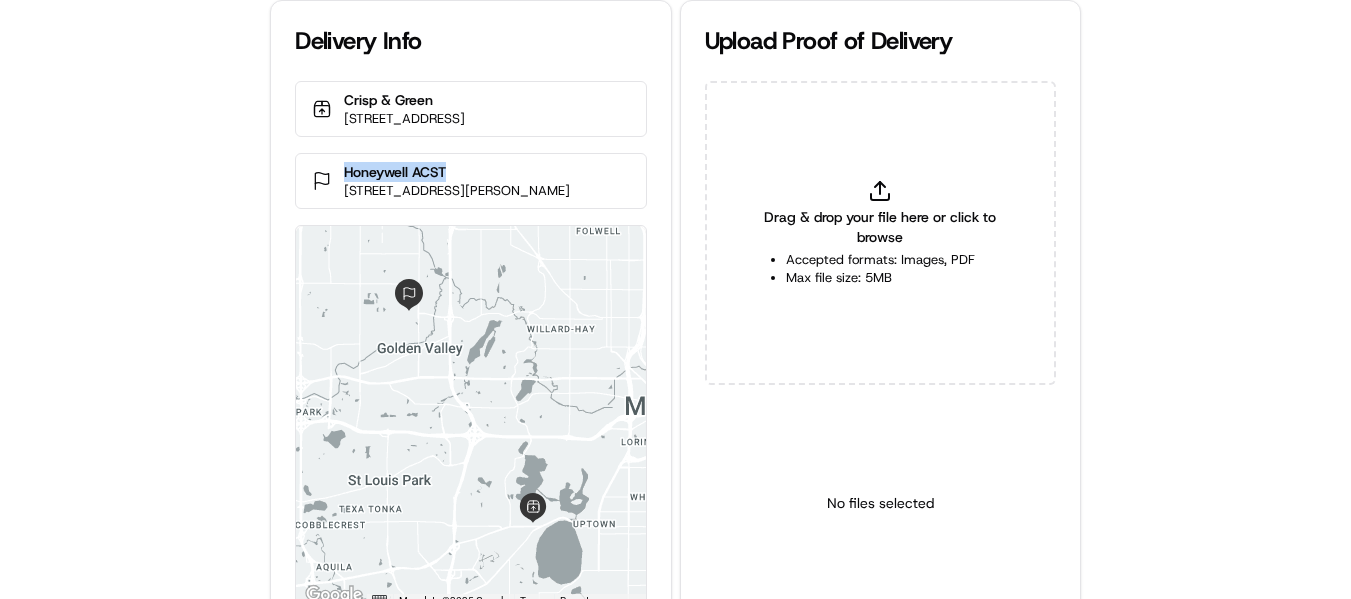 drag, startPoint x: 471, startPoint y: 170, endPoint x: 340, endPoint y: 179, distance: 131.30879 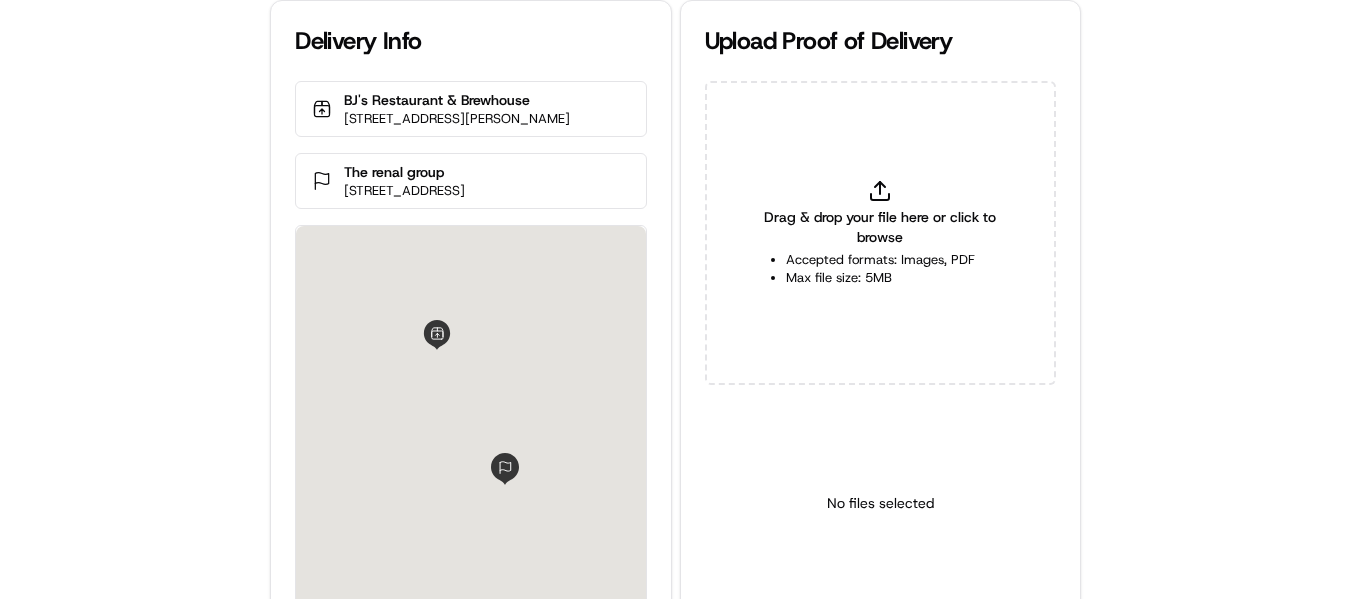 scroll, scrollTop: 0, scrollLeft: 0, axis: both 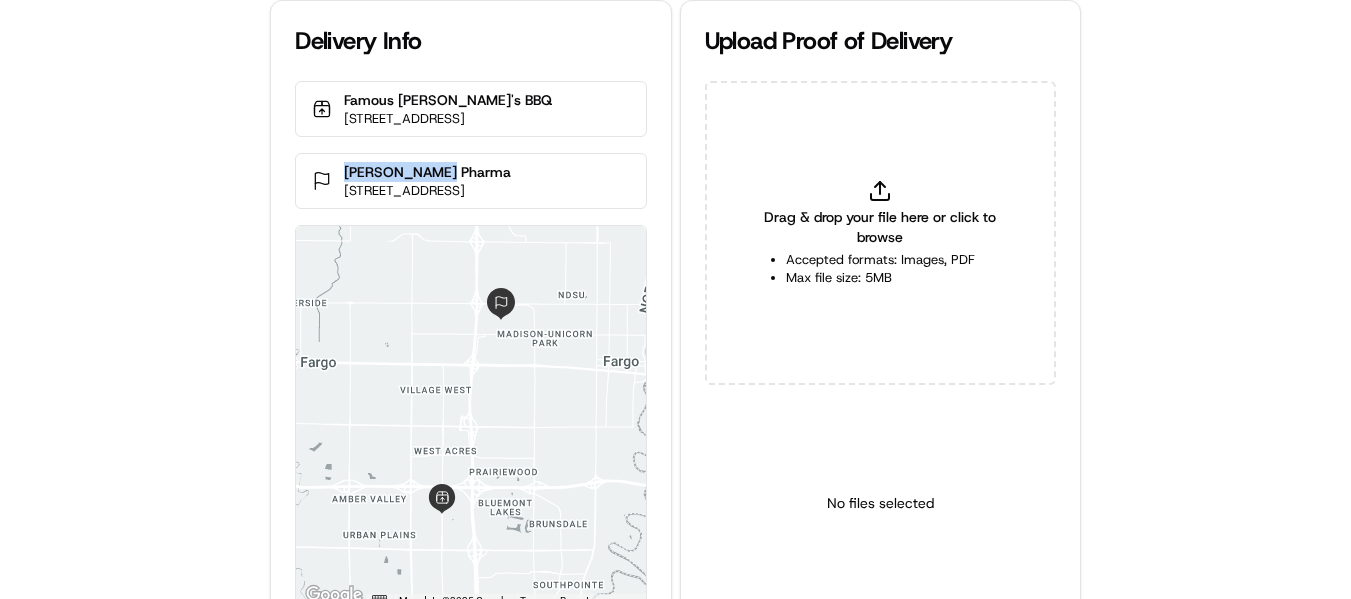drag, startPoint x: 460, startPoint y: 172, endPoint x: 341, endPoint y: 175, distance: 119.03781 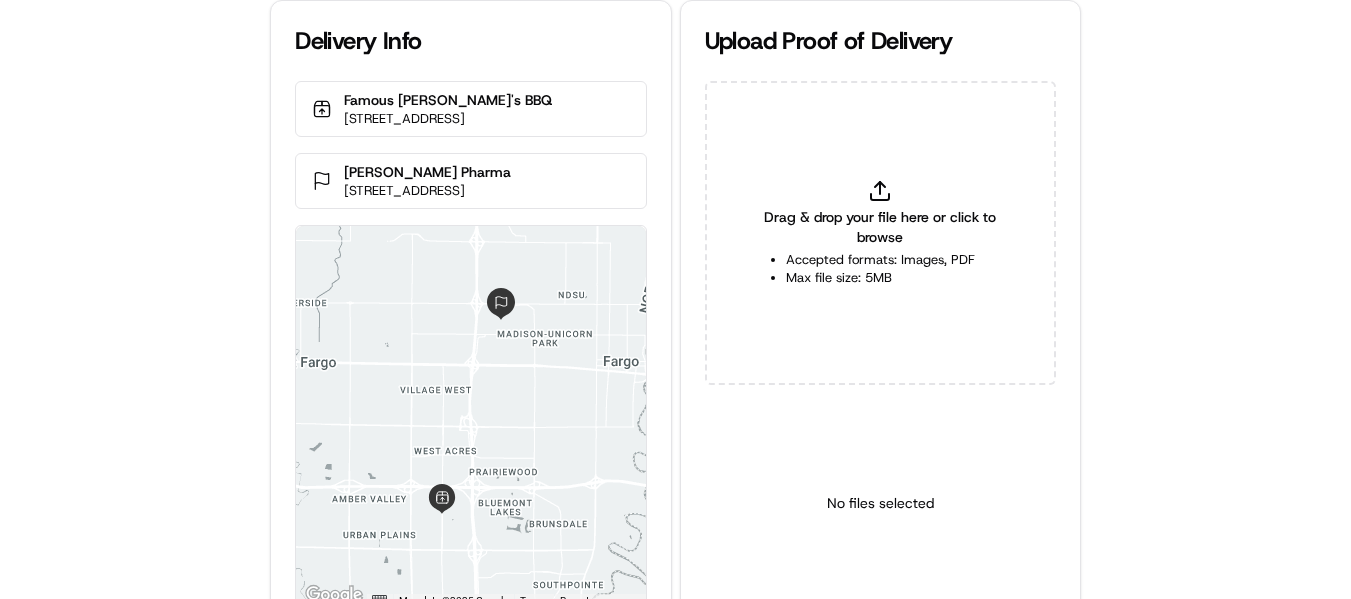 click on "Delivery Info Famous [PERSON_NAME]'s BBQ [STREET_ADDRESS] [PERSON_NAME] Pharma   [STREET_ADDRESS] ← Move left → Move right ↑ Move up ↓ Move down + Zoom in - Zoom out Home Jump left by 75% End Jump right by 75% Page Up Jump up by 75% Page Down Jump down by 75% Map Data Map data ©2025 Google Map data ©2025 Google 2 km  Click to toggle between metric and imperial units Terms Report a map error Upload Proof of Delivery Drag & drop your file here or click to browse Accepted formats: Images, PDF Max file size: 5MB No files selected   Upload   file" at bounding box center [675, 299] 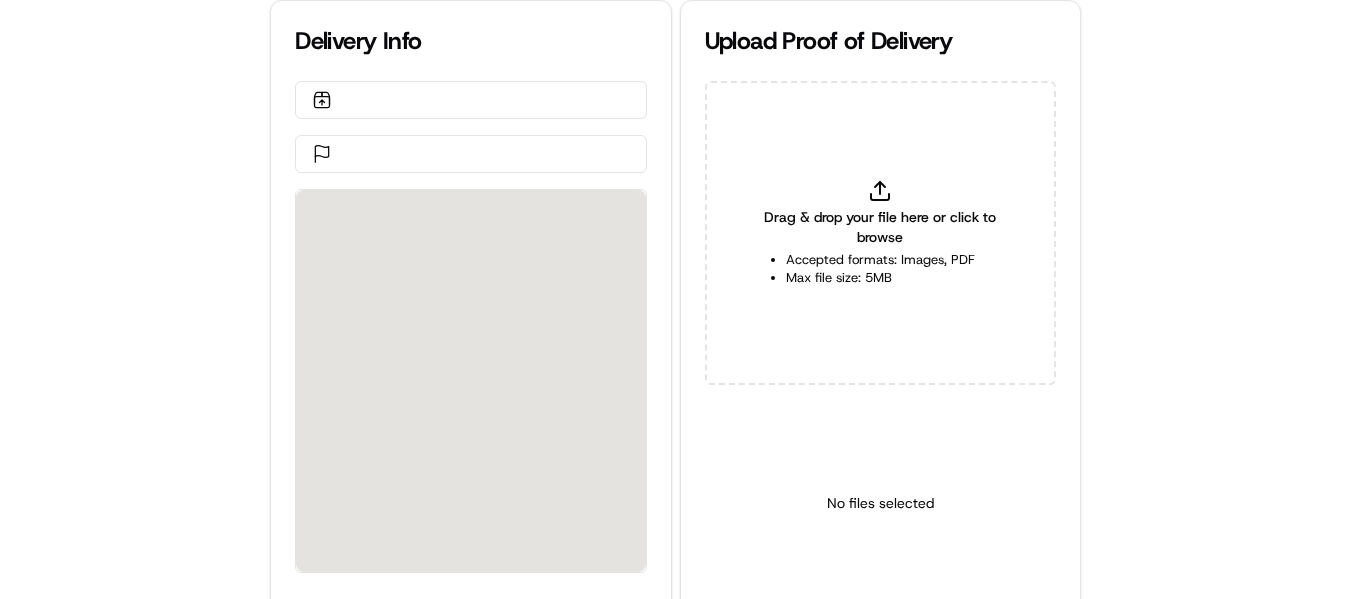 scroll, scrollTop: 0, scrollLeft: 0, axis: both 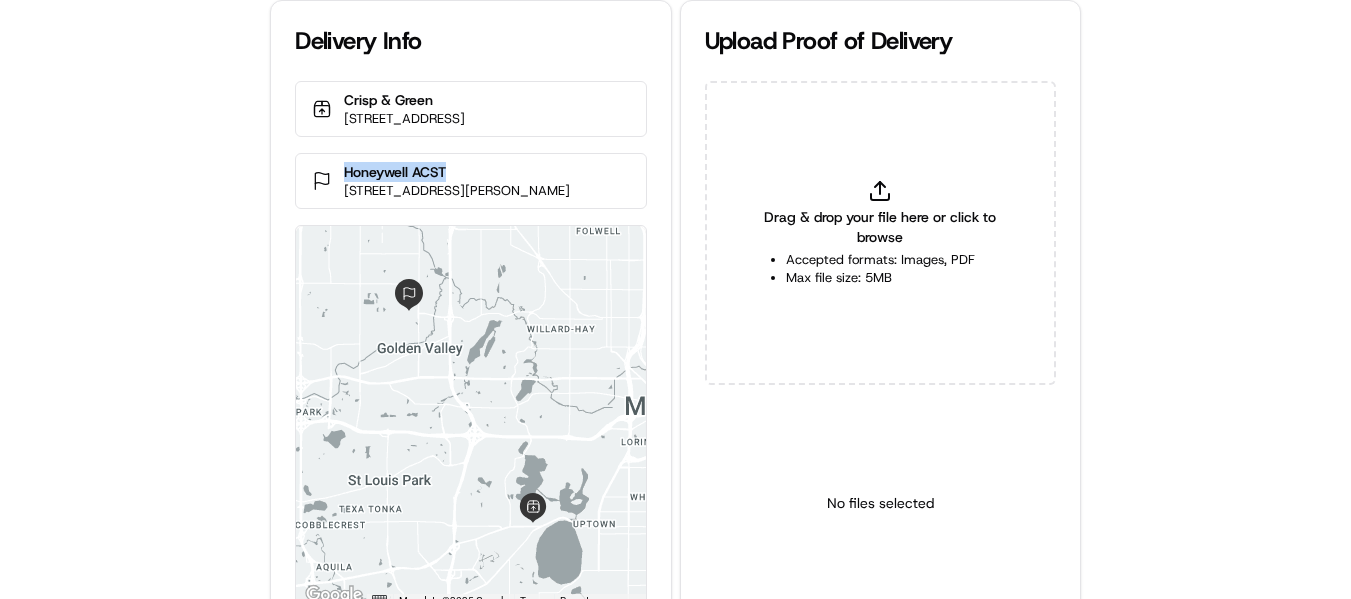drag, startPoint x: 460, startPoint y: 172, endPoint x: 343, endPoint y: 159, distance: 117.72001 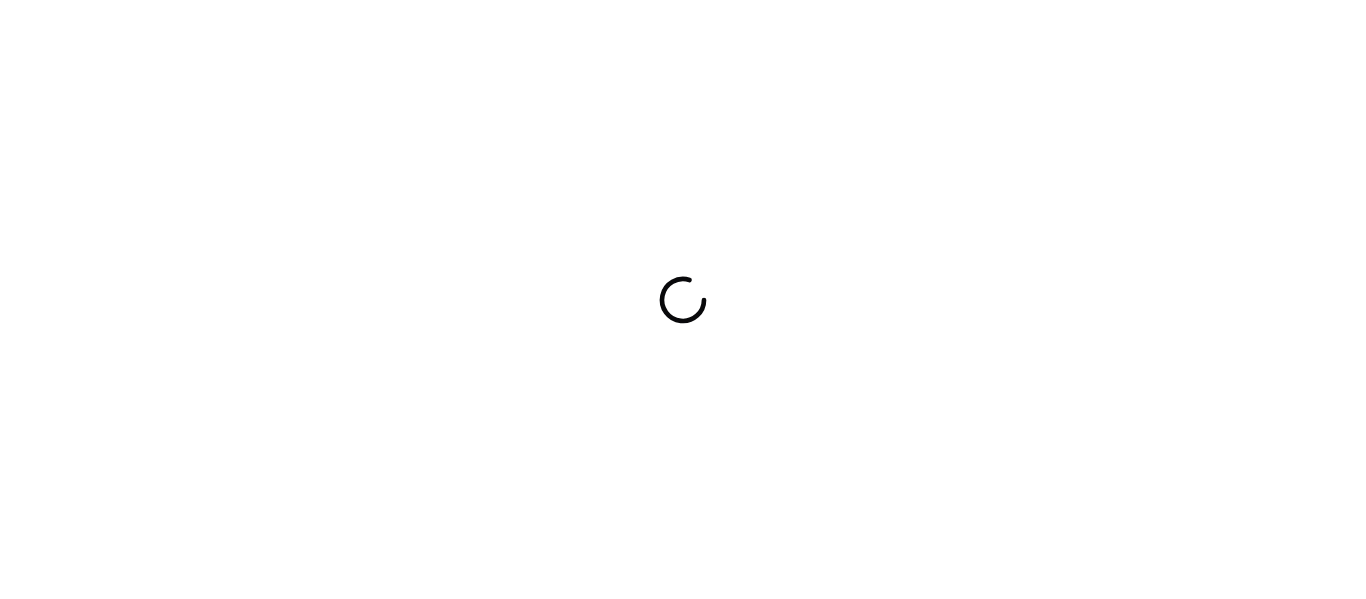 scroll, scrollTop: 0, scrollLeft: 0, axis: both 